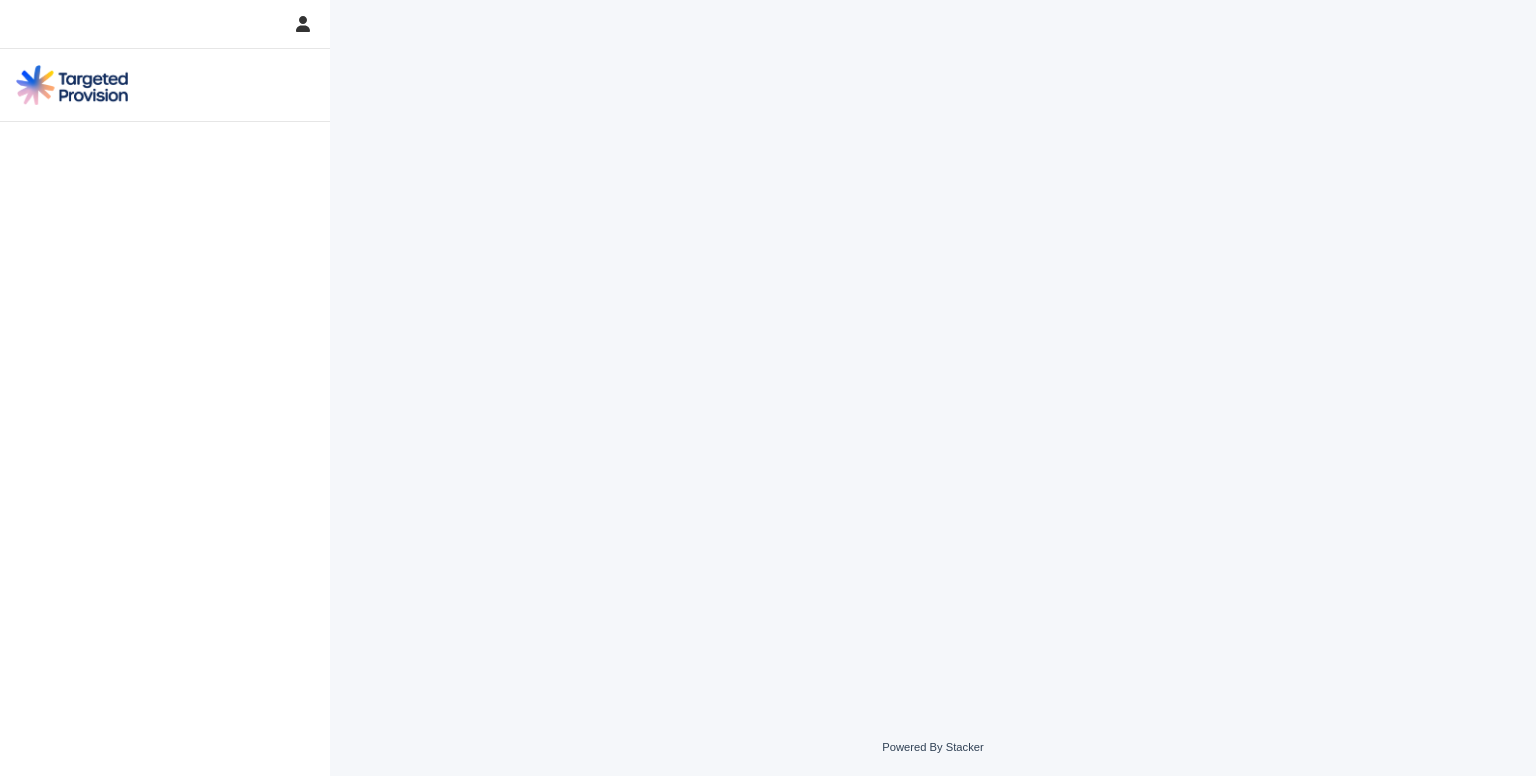 scroll, scrollTop: 0, scrollLeft: 0, axis: both 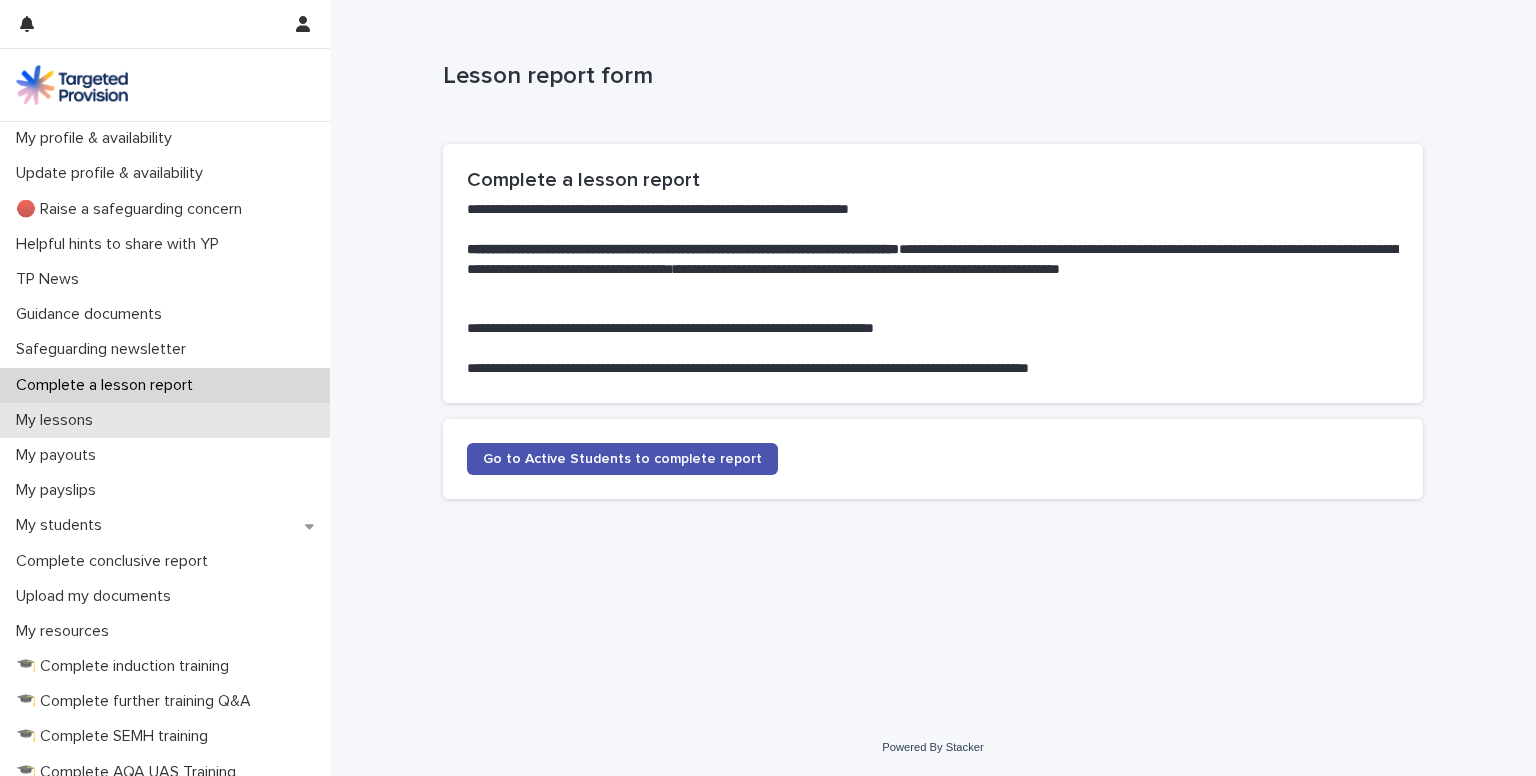 click on "My lessons" at bounding box center [58, 420] 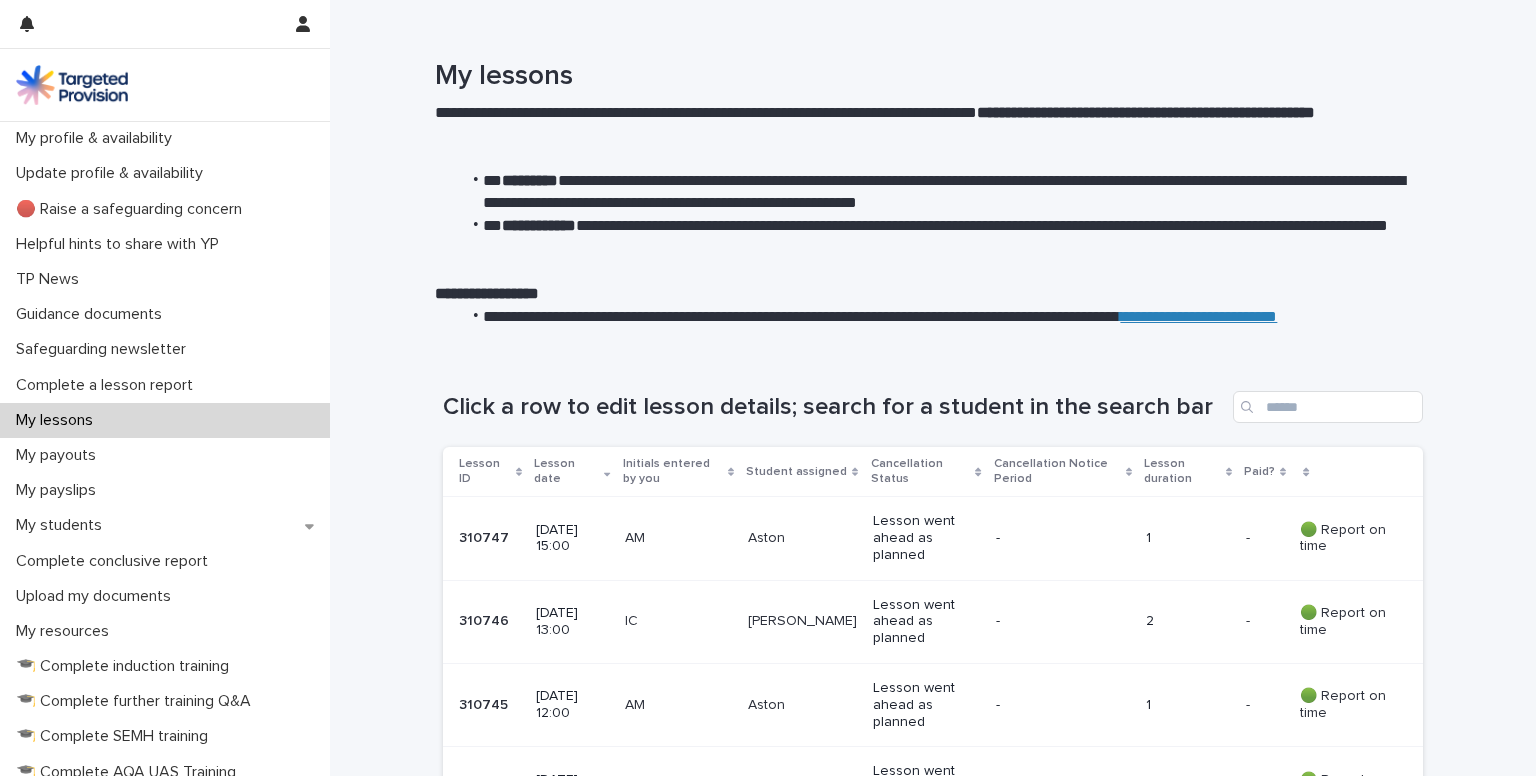 click on "09 July 2025 15:00" at bounding box center (572, 539) 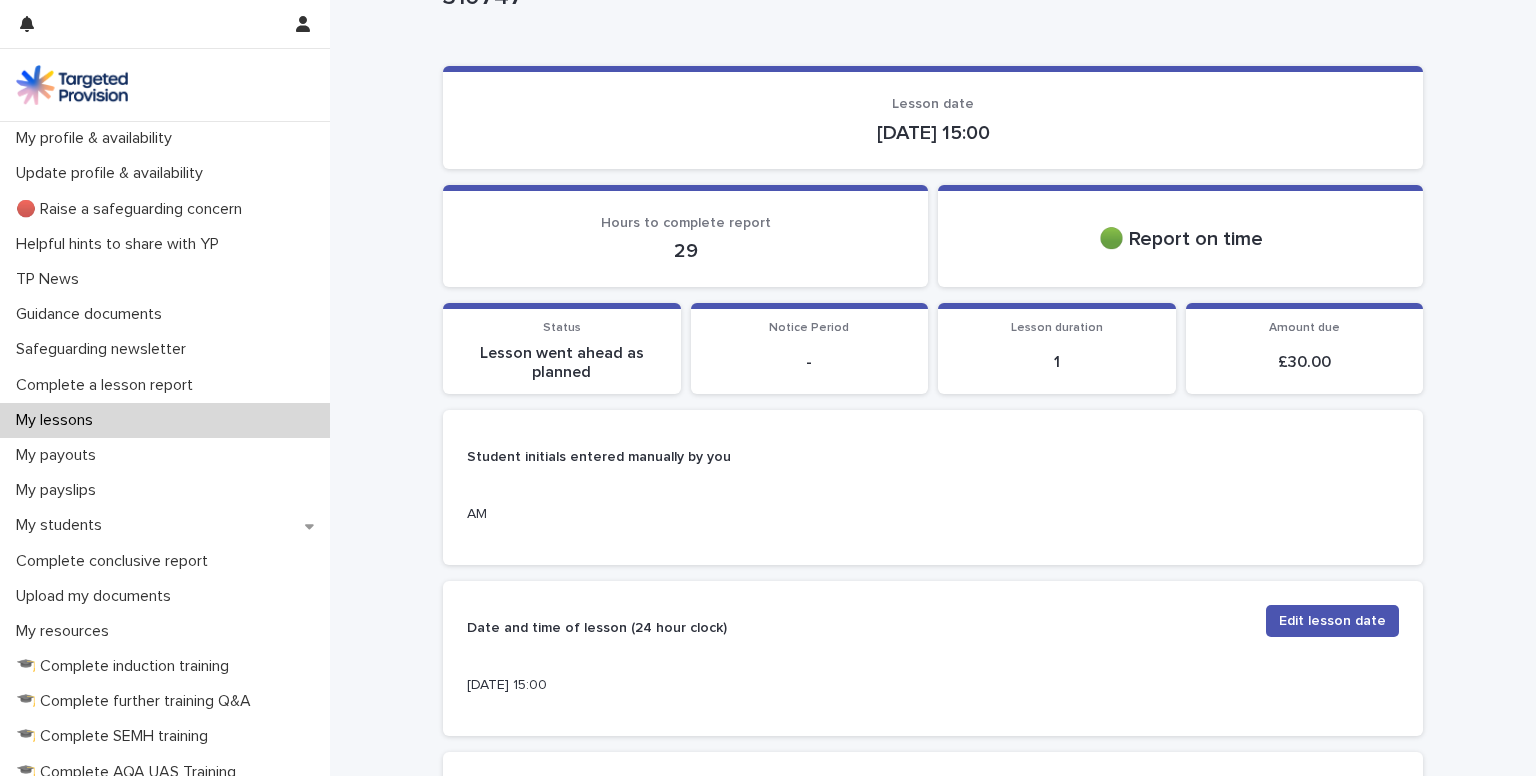 scroll, scrollTop: 91, scrollLeft: 0, axis: vertical 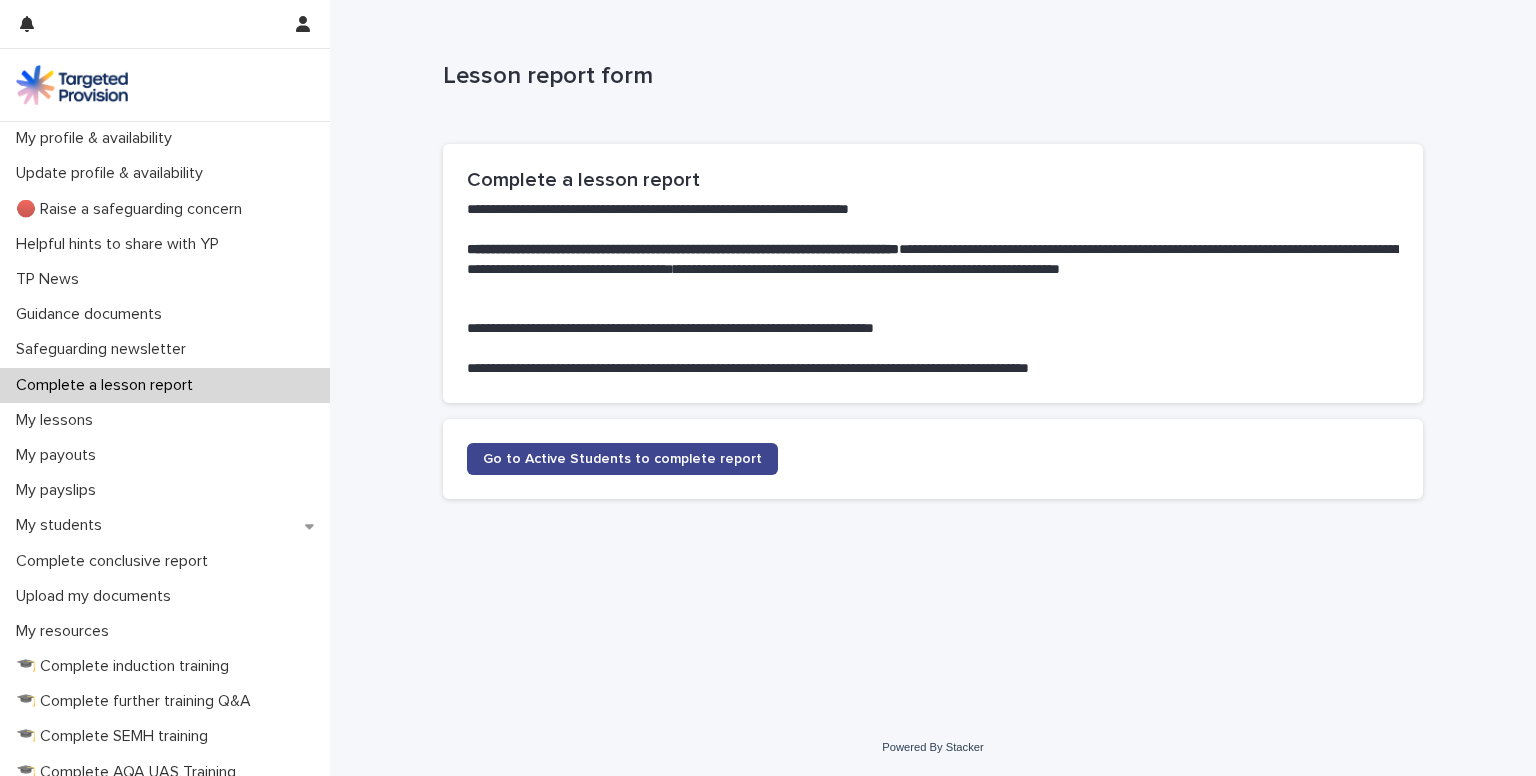 click on "Go to Active Students to complete report" at bounding box center (622, 459) 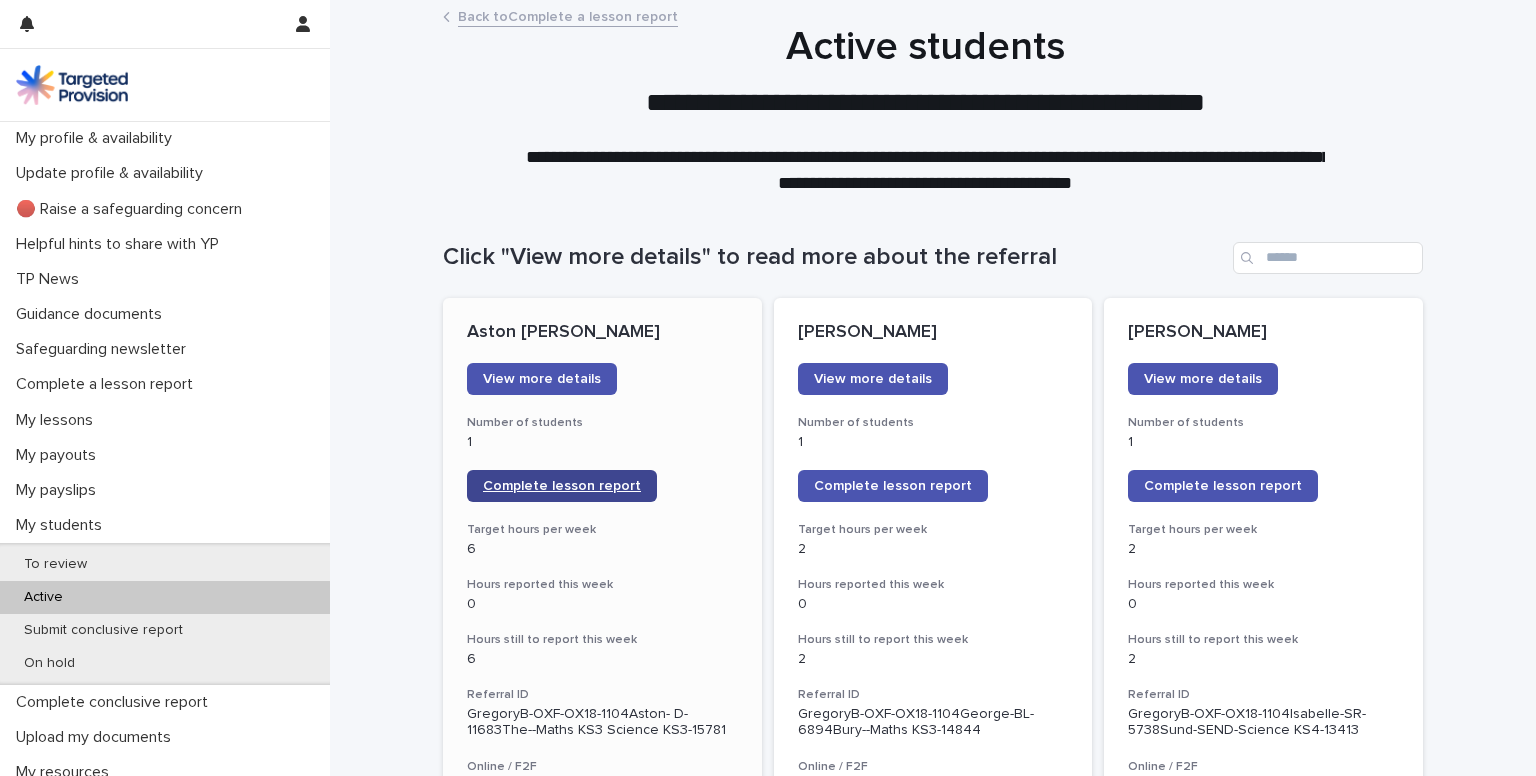 click on "Complete lesson report" at bounding box center [562, 486] 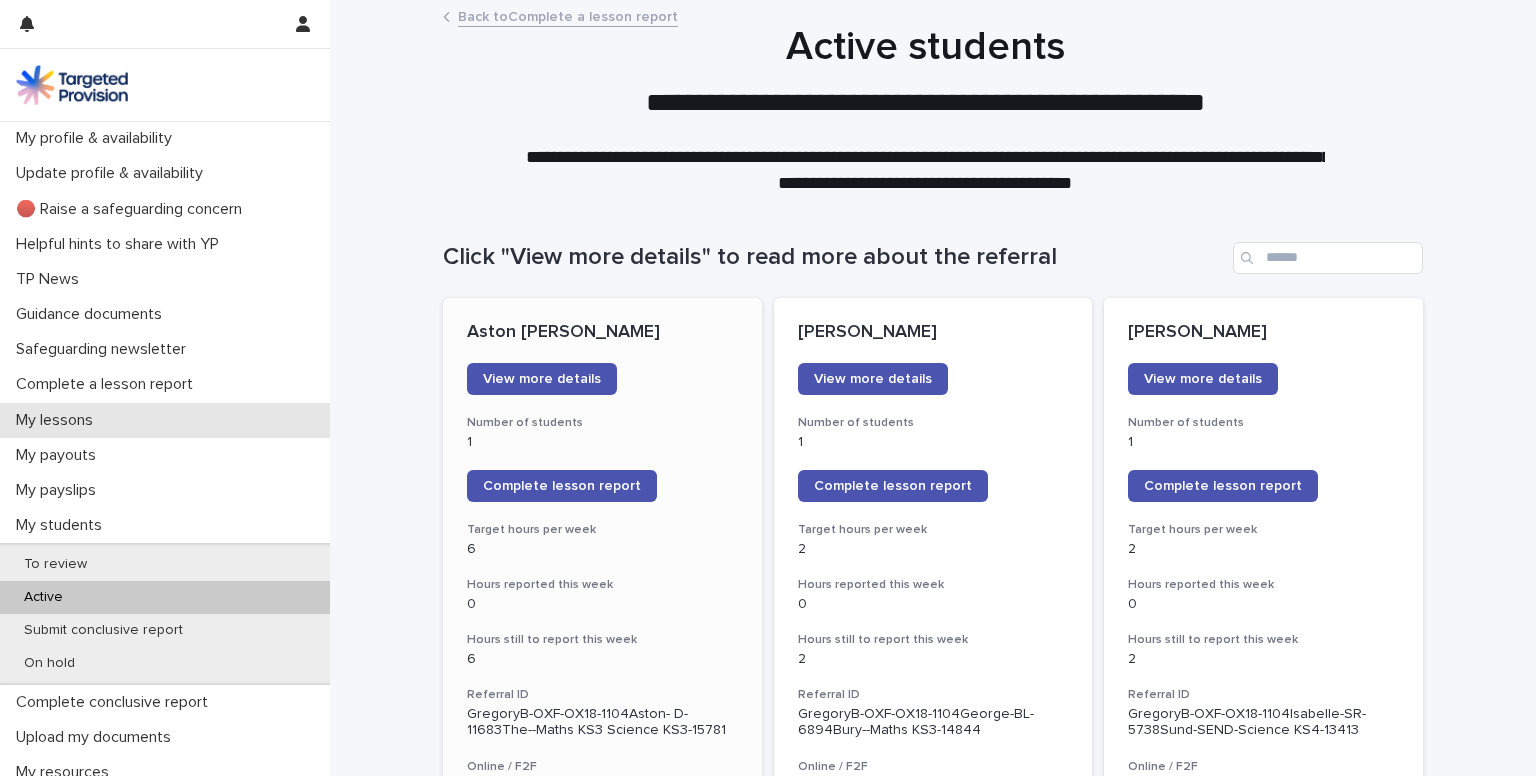 click on "My lessons" at bounding box center (165, 420) 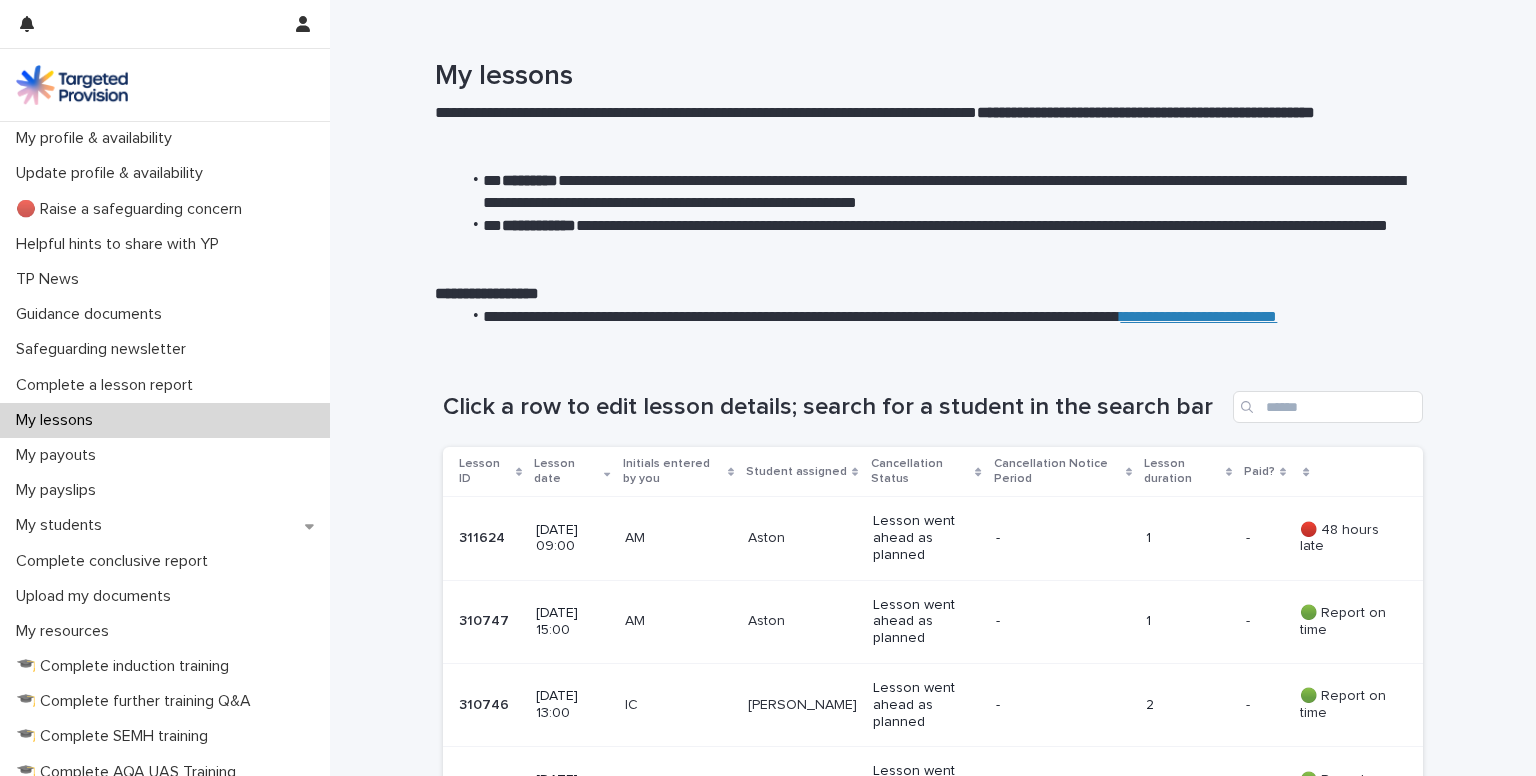 click on "AM" at bounding box center [678, 621] 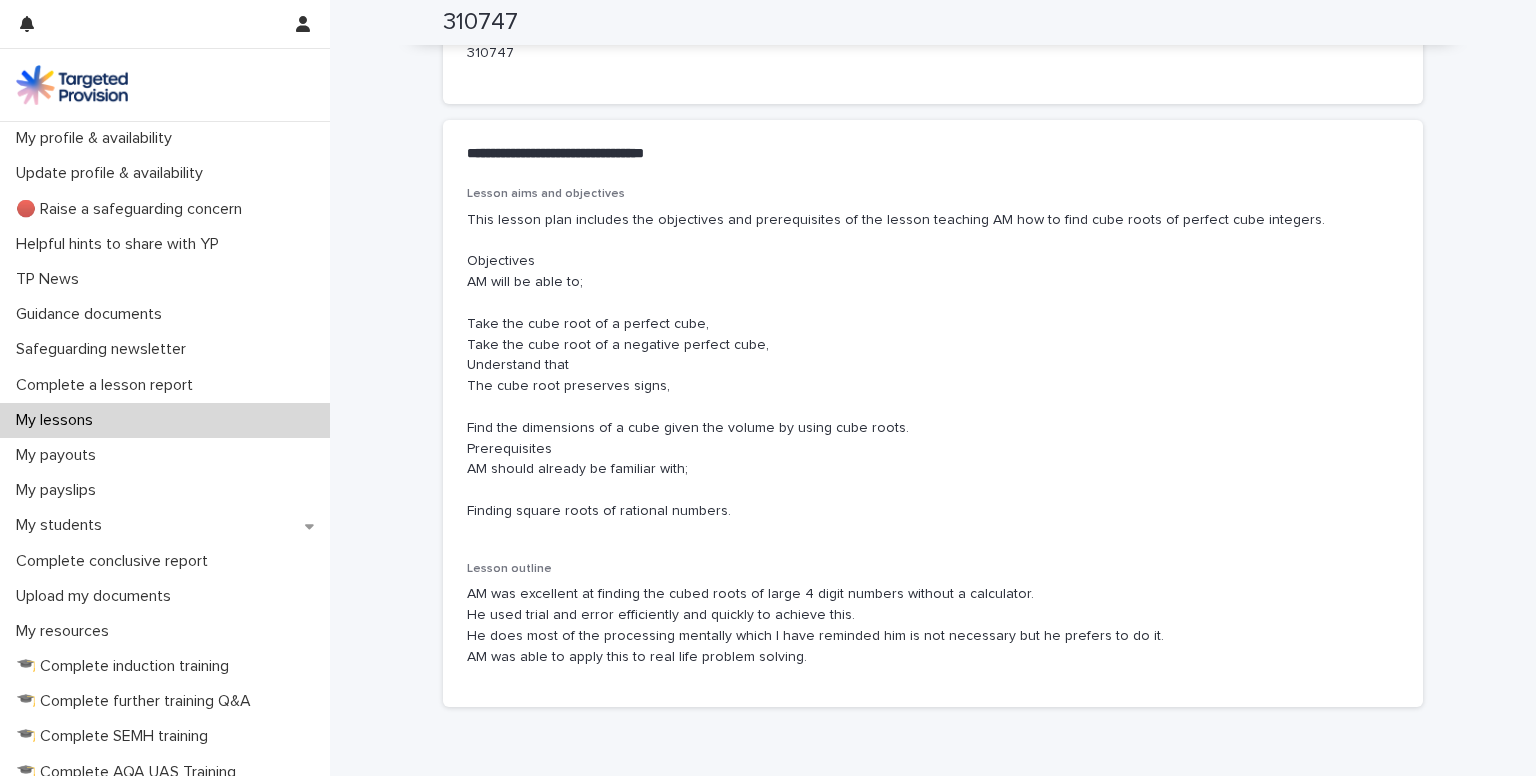 scroll, scrollTop: 1087, scrollLeft: 0, axis: vertical 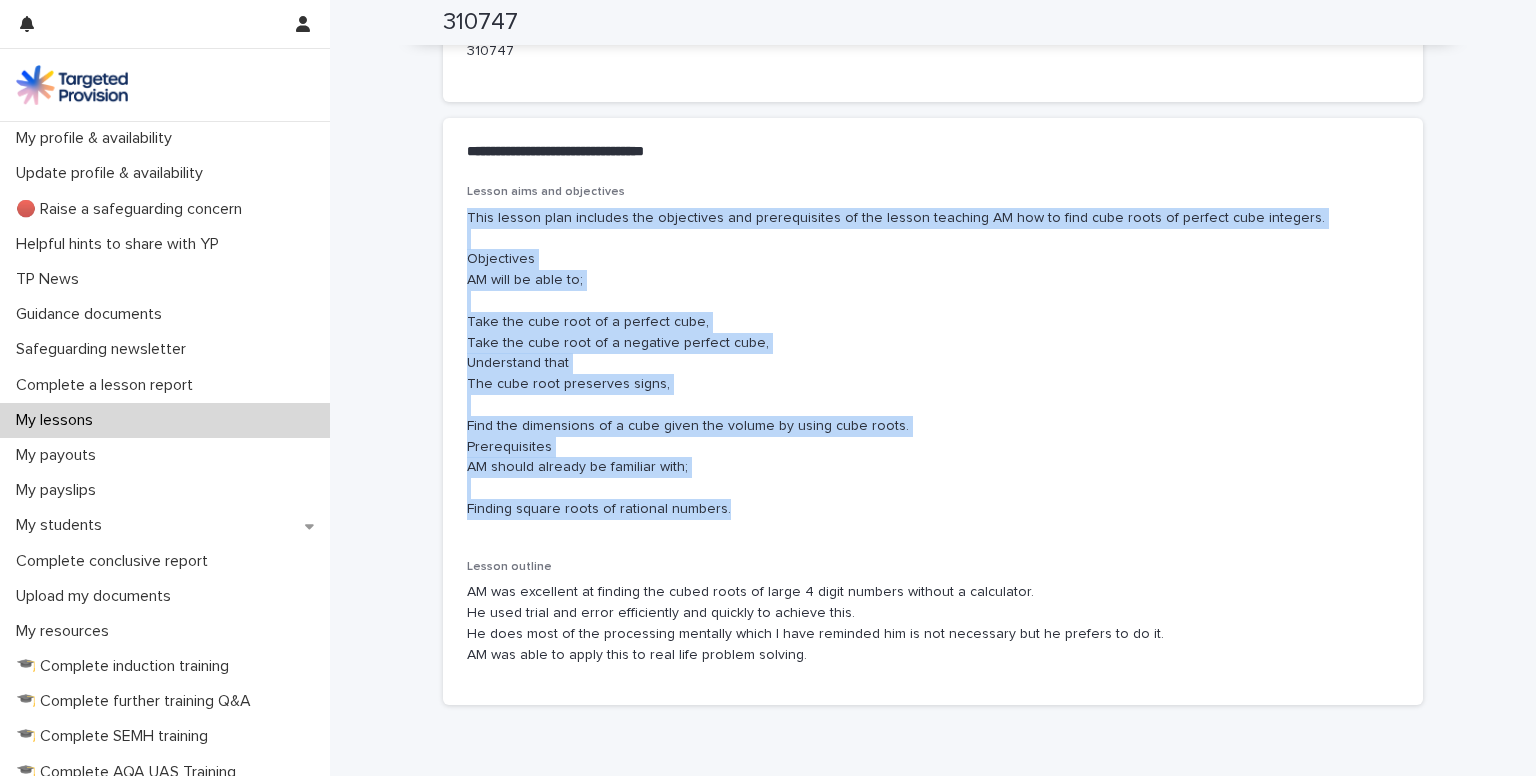 drag, startPoint x: 453, startPoint y: 208, endPoint x: 724, endPoint y: 526, distance: 417.80975 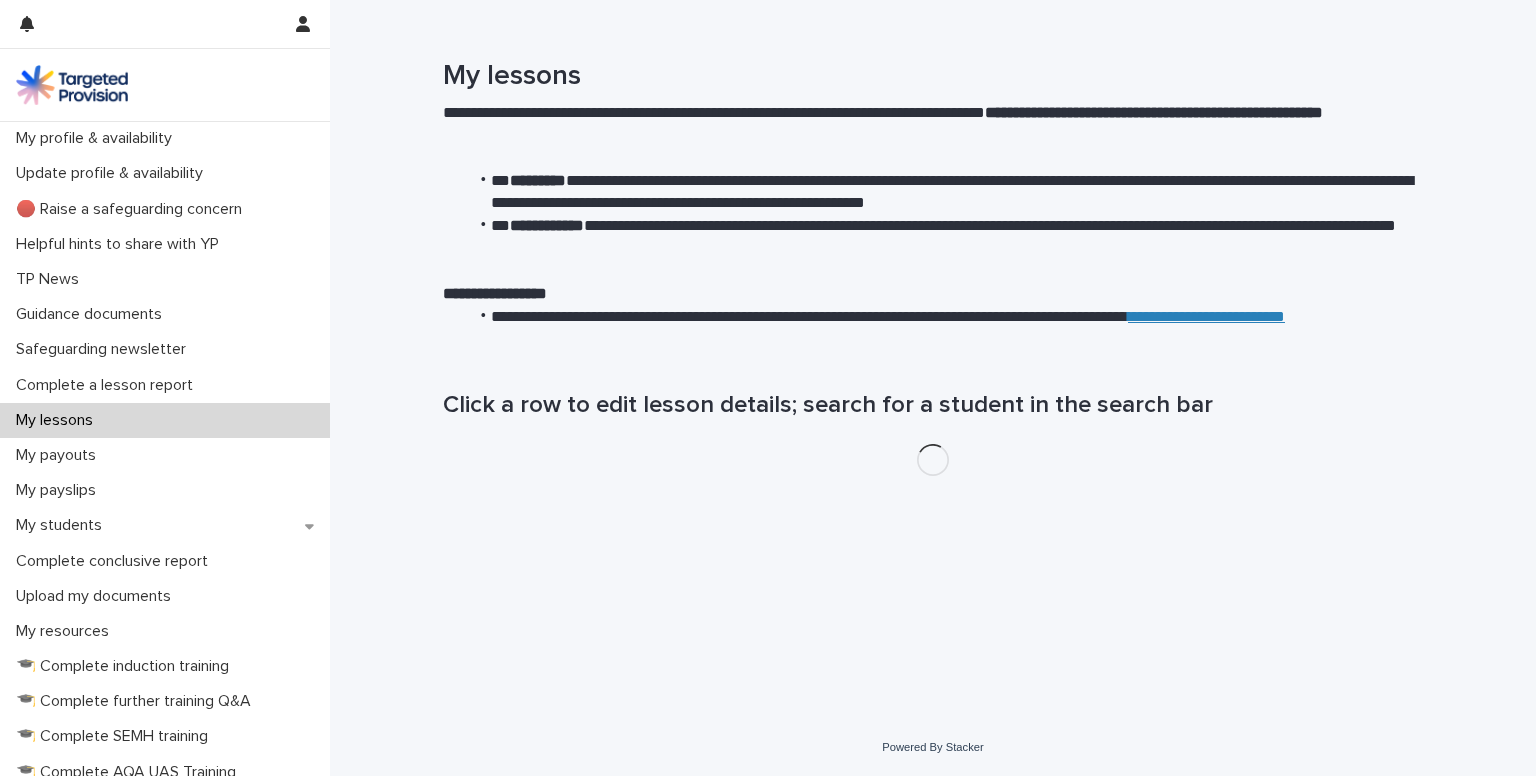 scroll, scrollTop: 0, scrollLeft: 0, axis: both 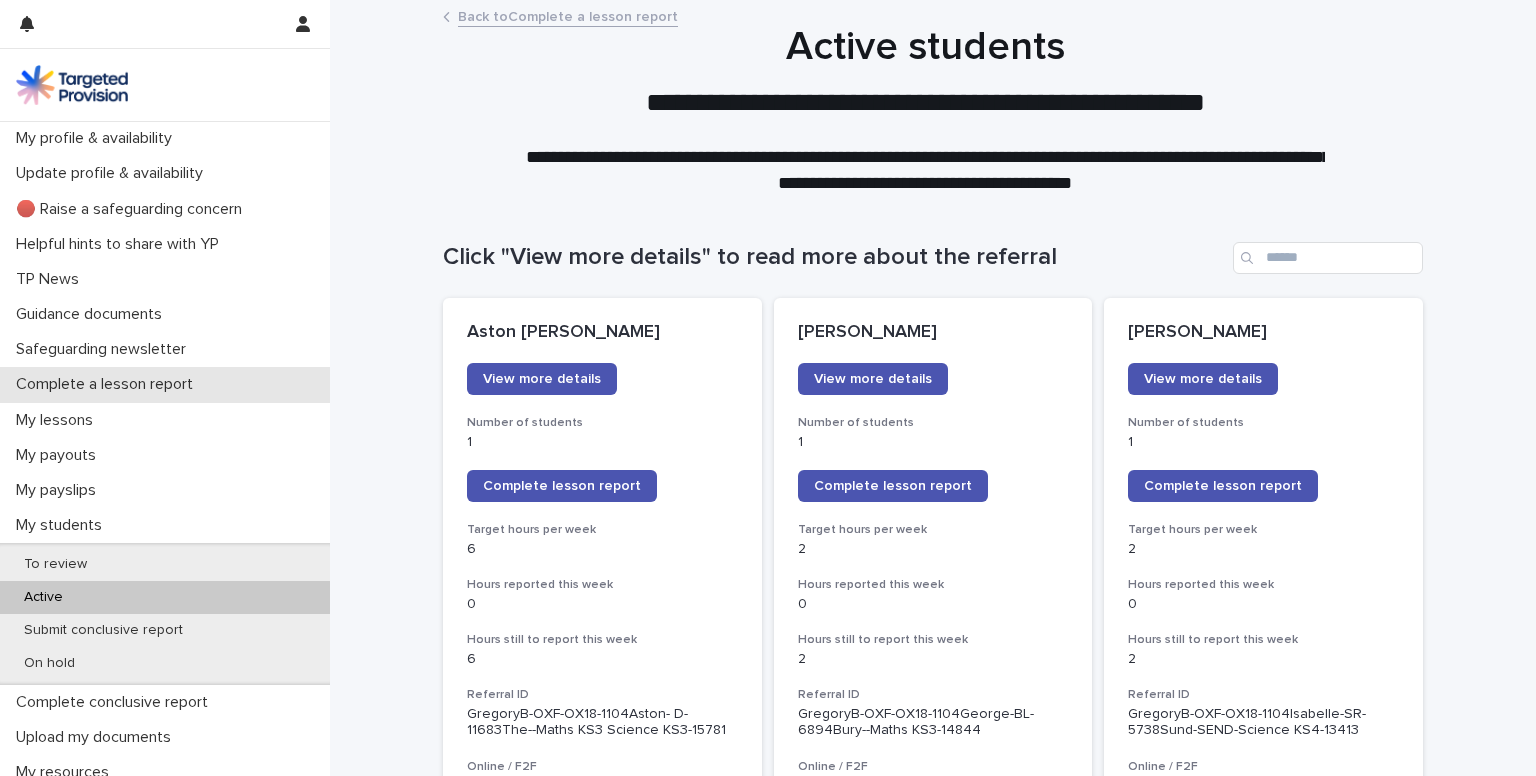 click on "Complete a lesson report" at bounding box center (108, 384) 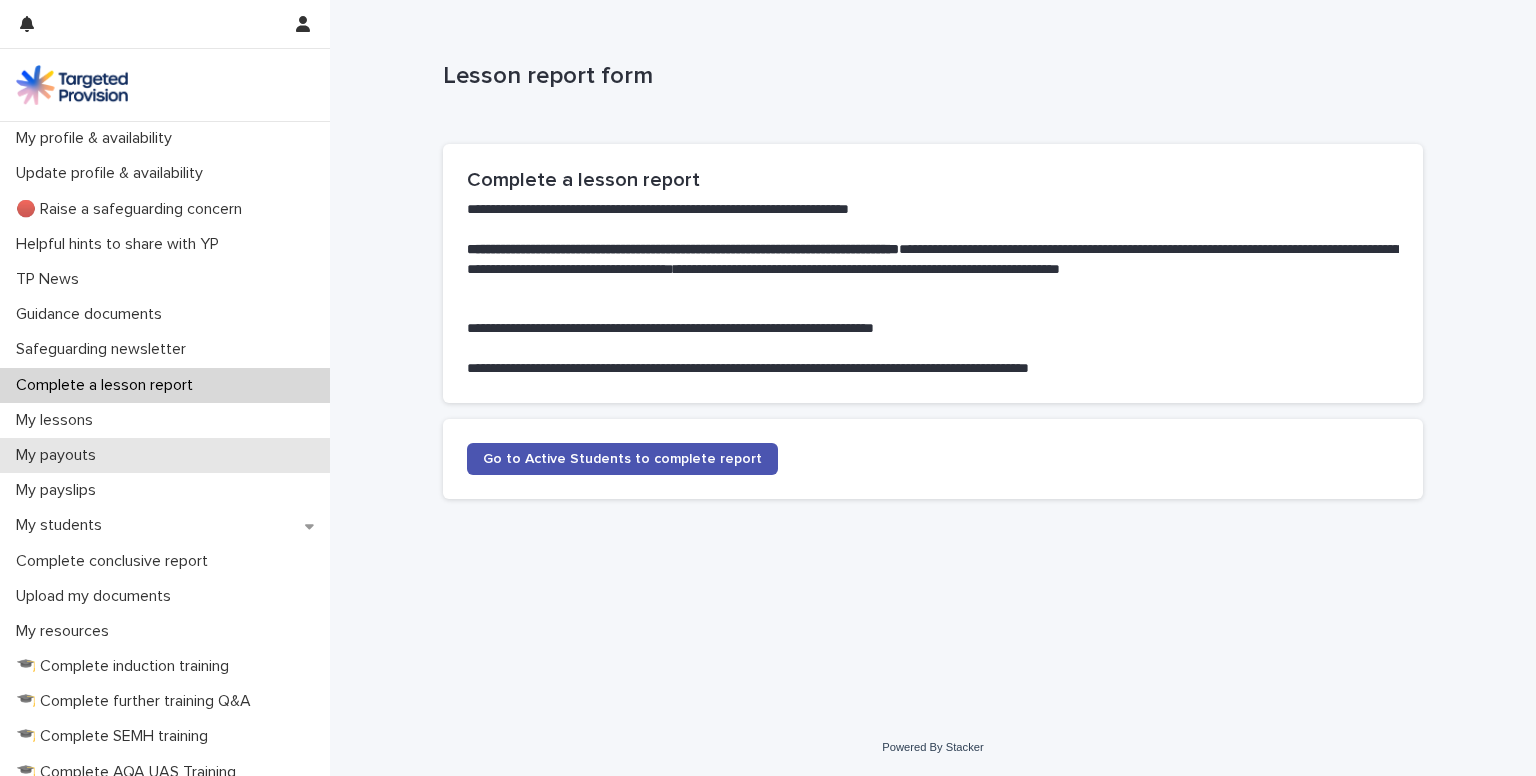 click on "My payouts" at bounding box center (165, 455) 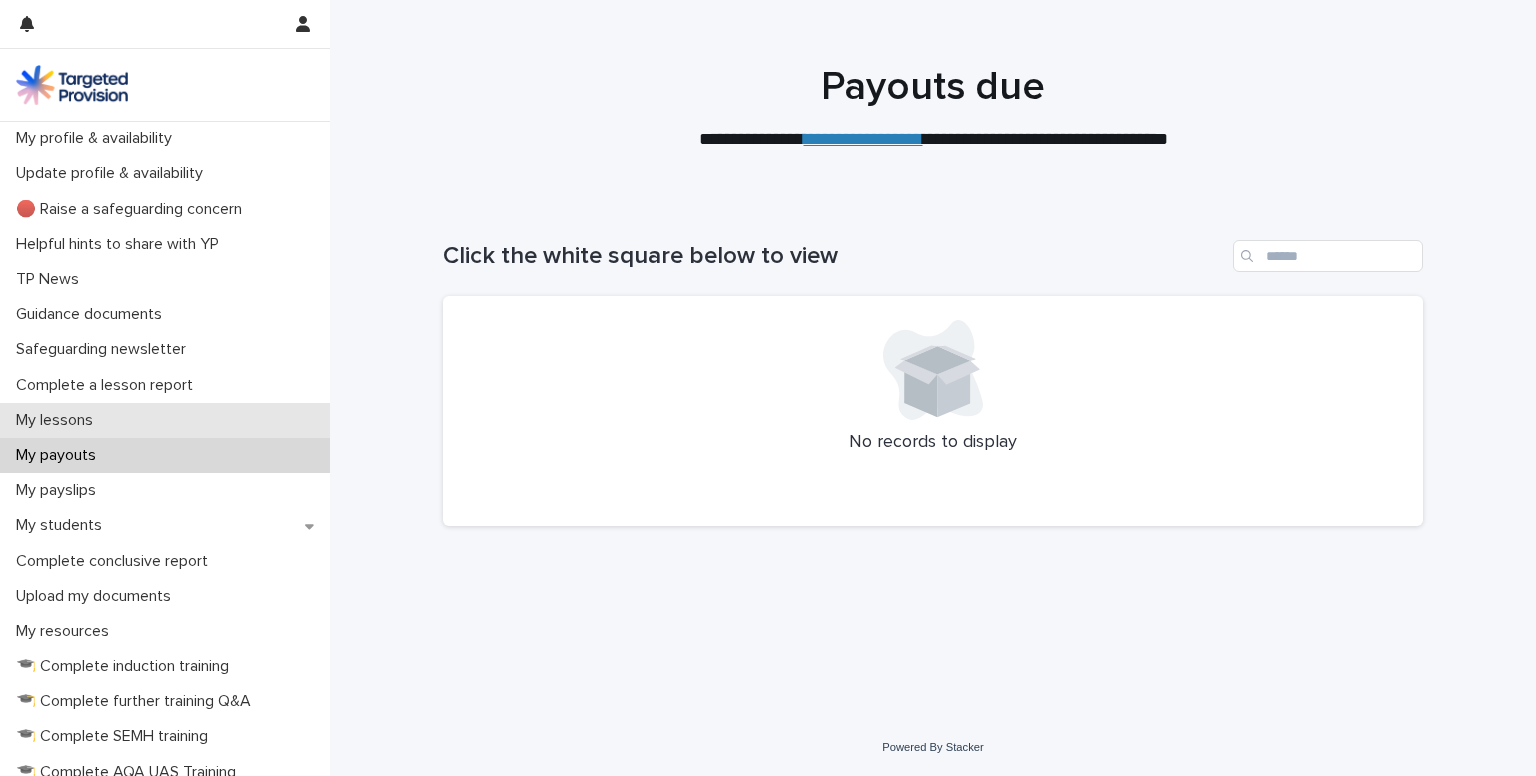 click on "My lessons" at bounding box center [58, 420] 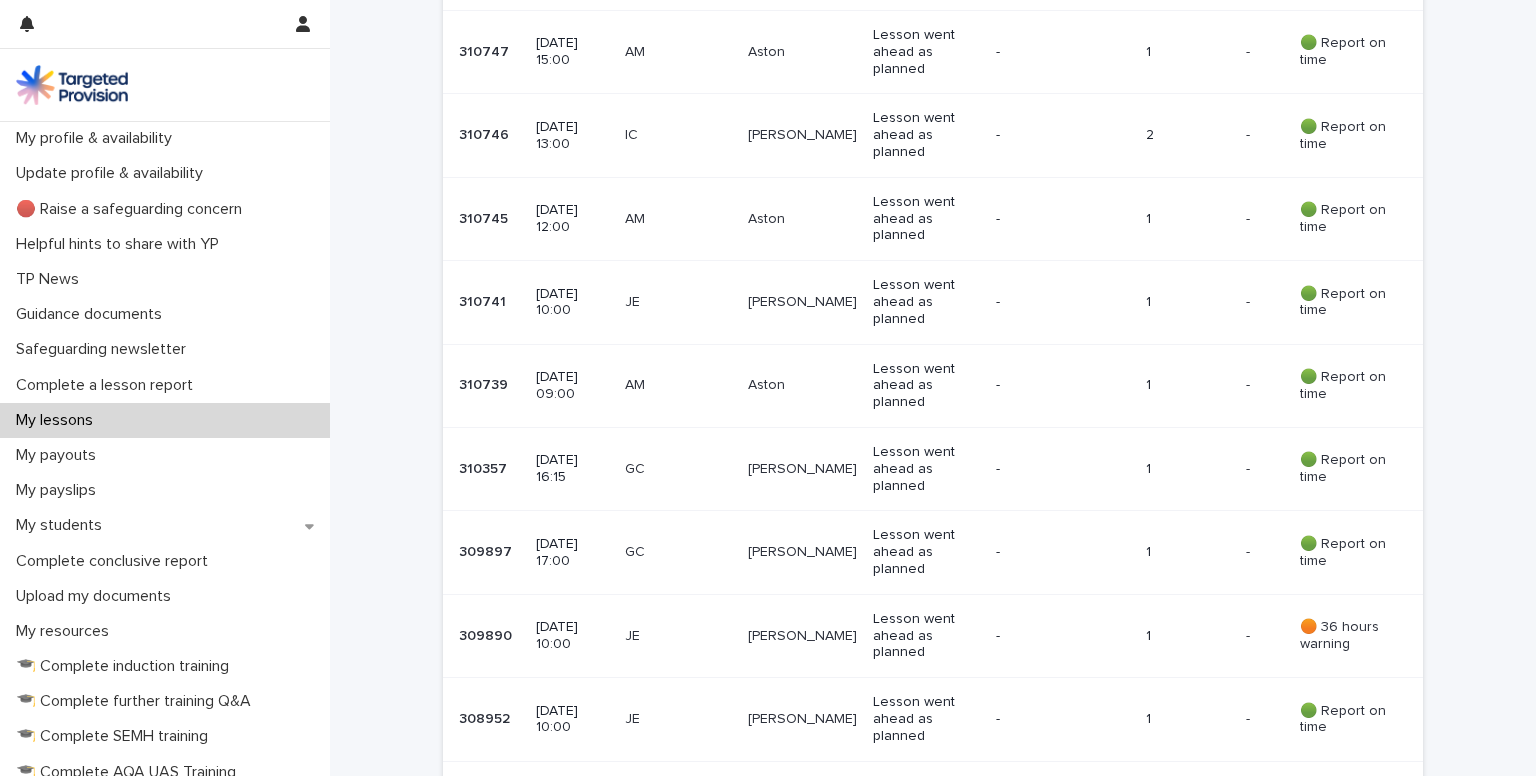 scroll, scrollTop: 671, scrollLeft: 0, axis: vertical 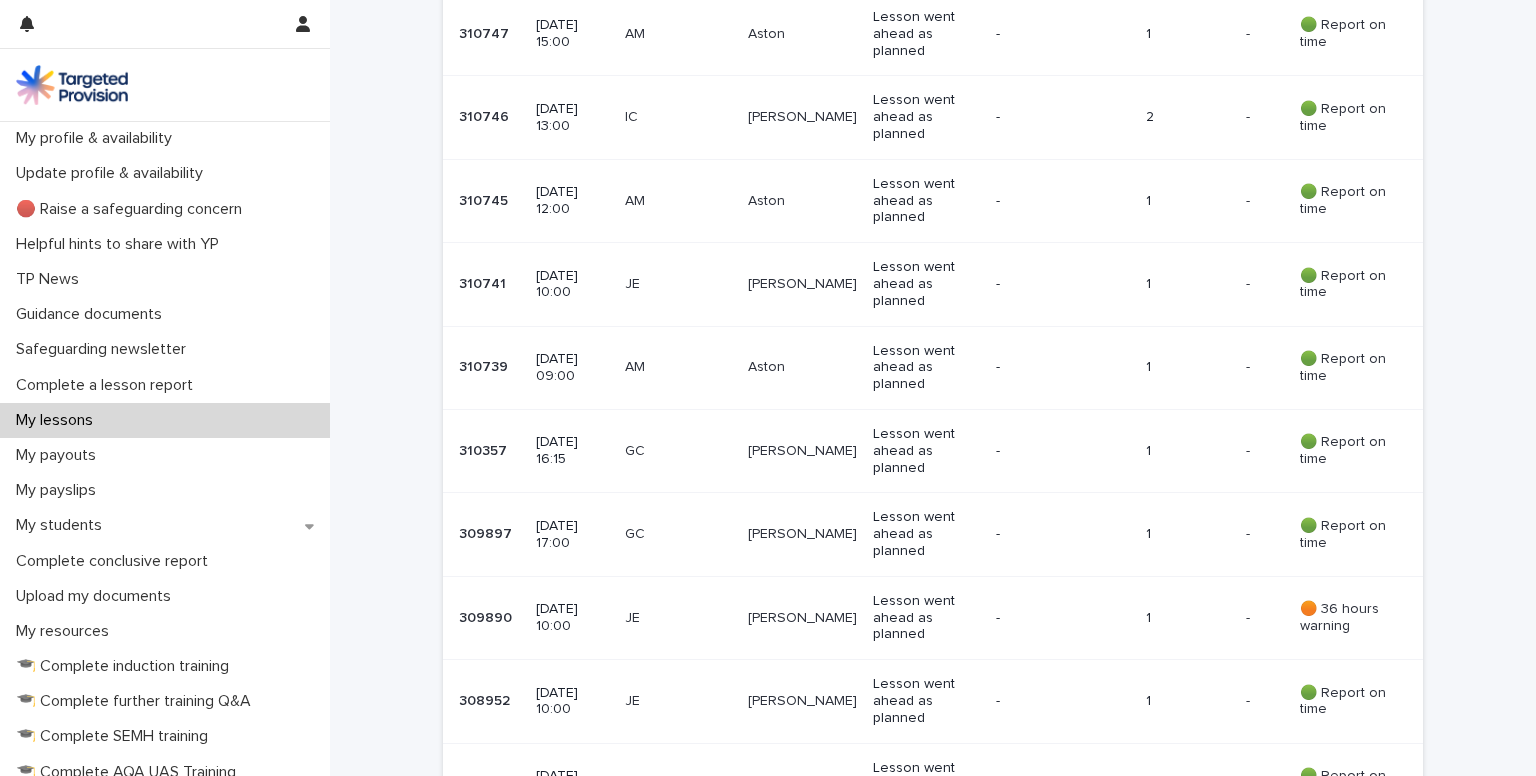 click on "09 July 2025 09:00" at bounding box center [572, 368] 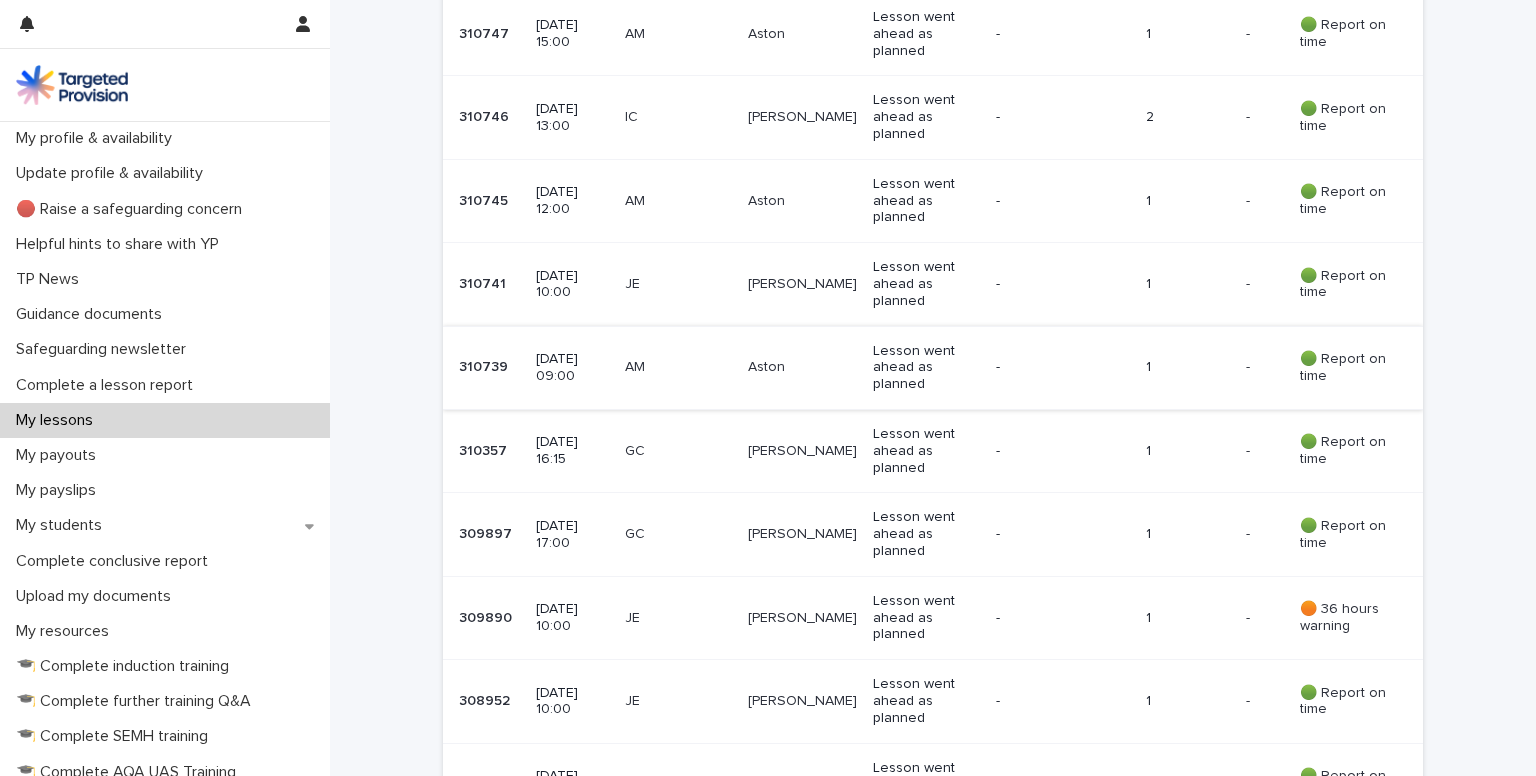 scroll, scrollTop: 0, scrollLeft: 0, axis: both 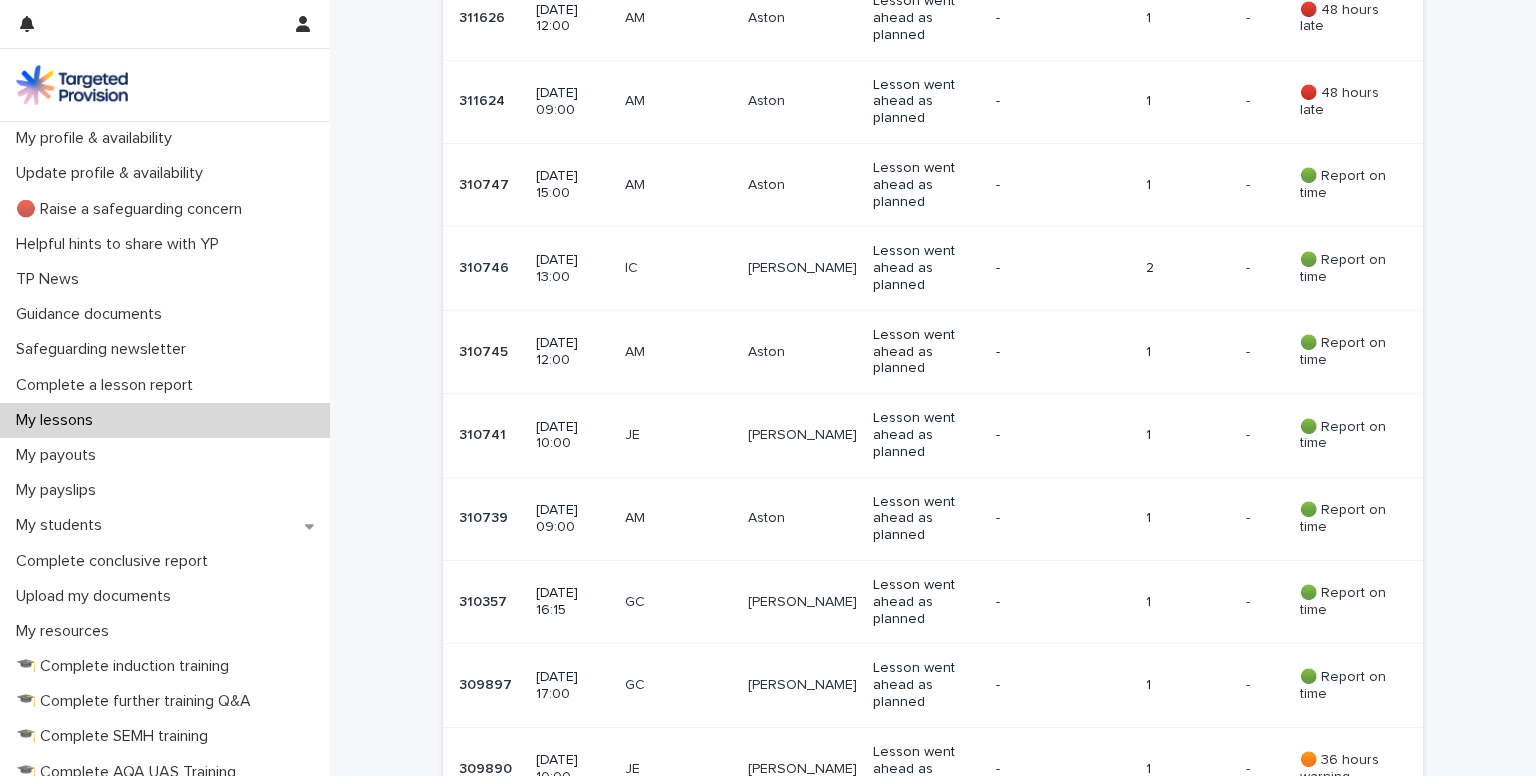 click on "09 July 2025 09:00" at bounding box center (572, 519) 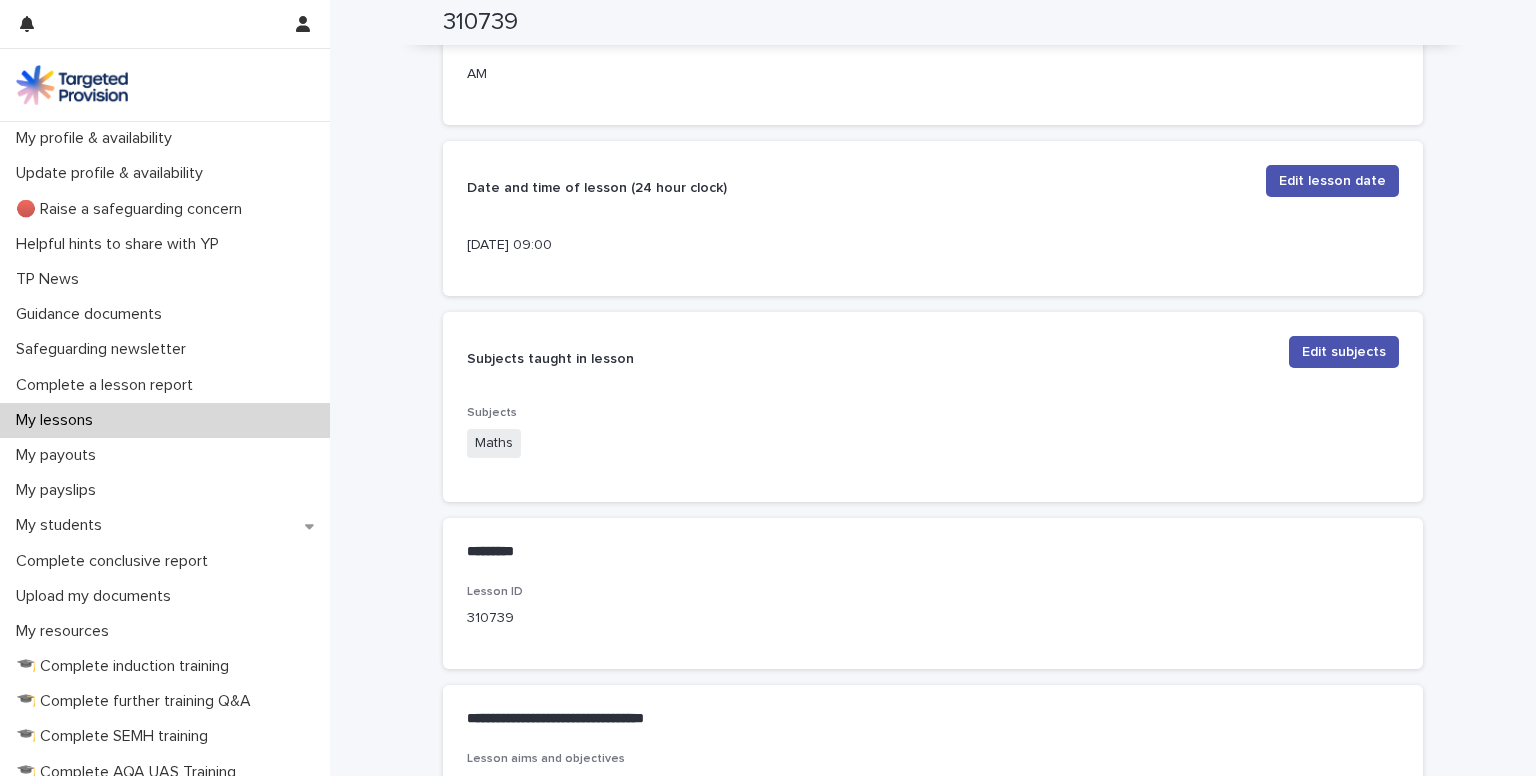 scroll, scrollTop: 524, scrollLeft: 0, axis: vertical 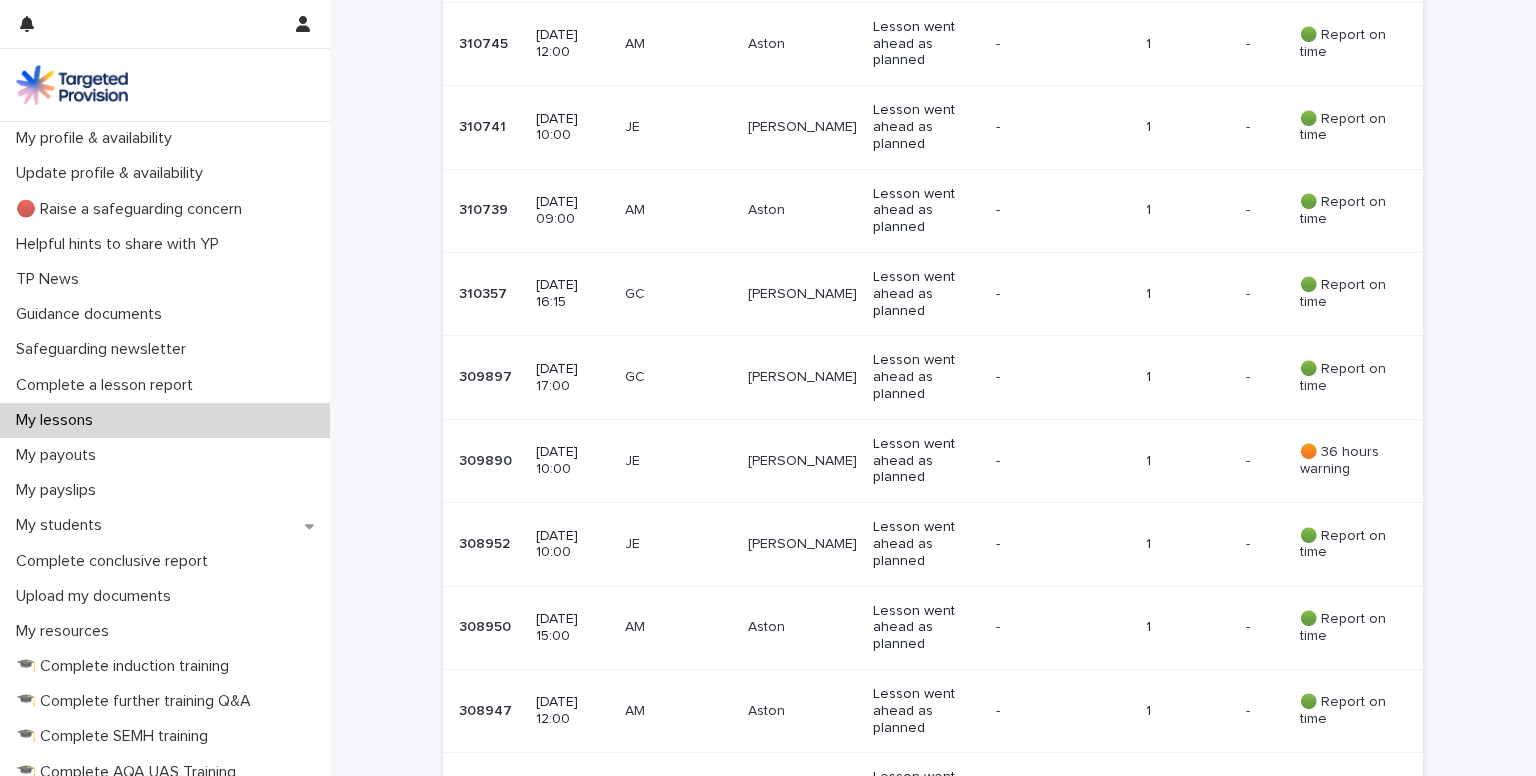 click on "AM" at bounding box center [678, 627] 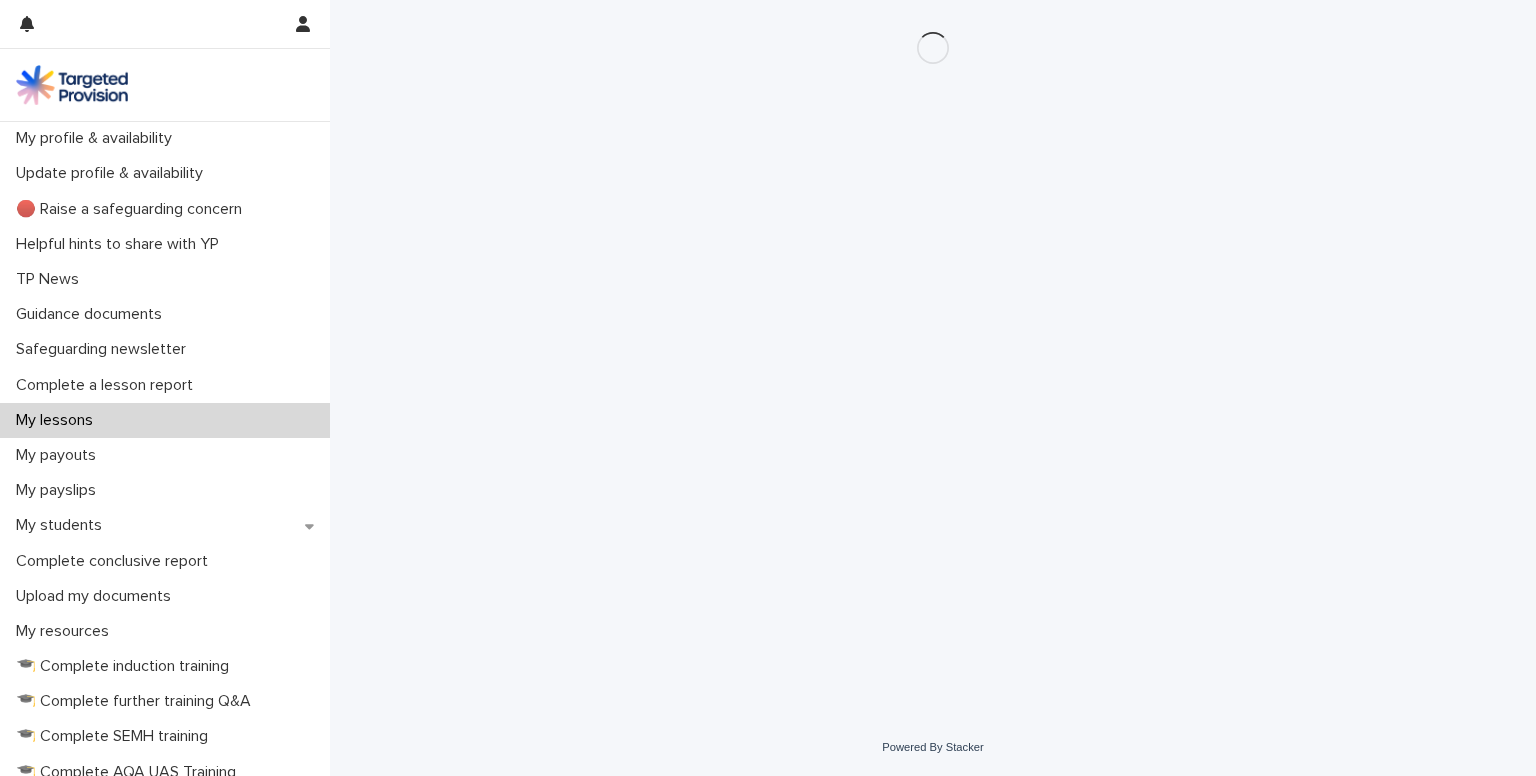 scroll, scrollTop: 0, scrollLeft: 0, axis: both 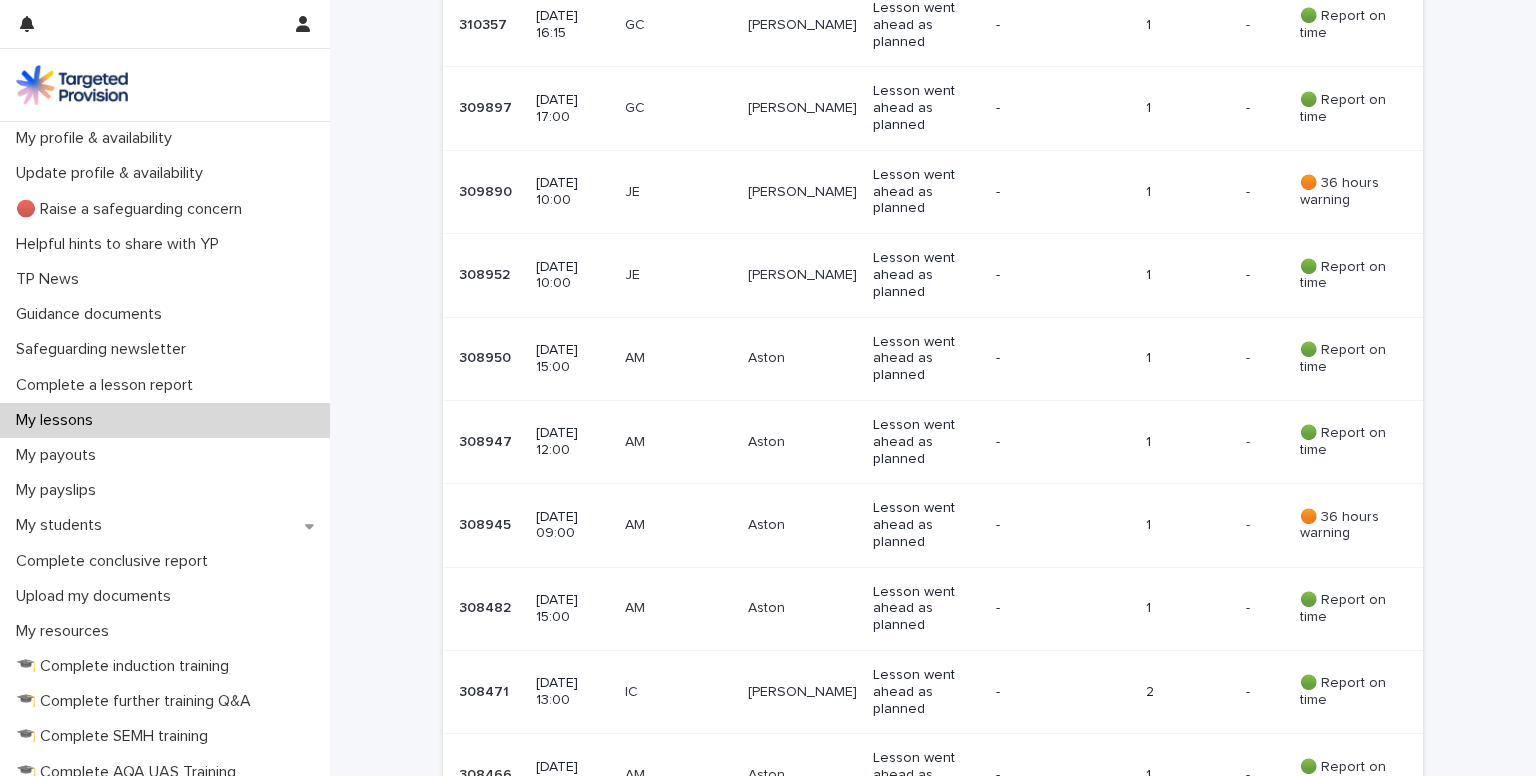 click on "AM" at bounding box center (678, 525) 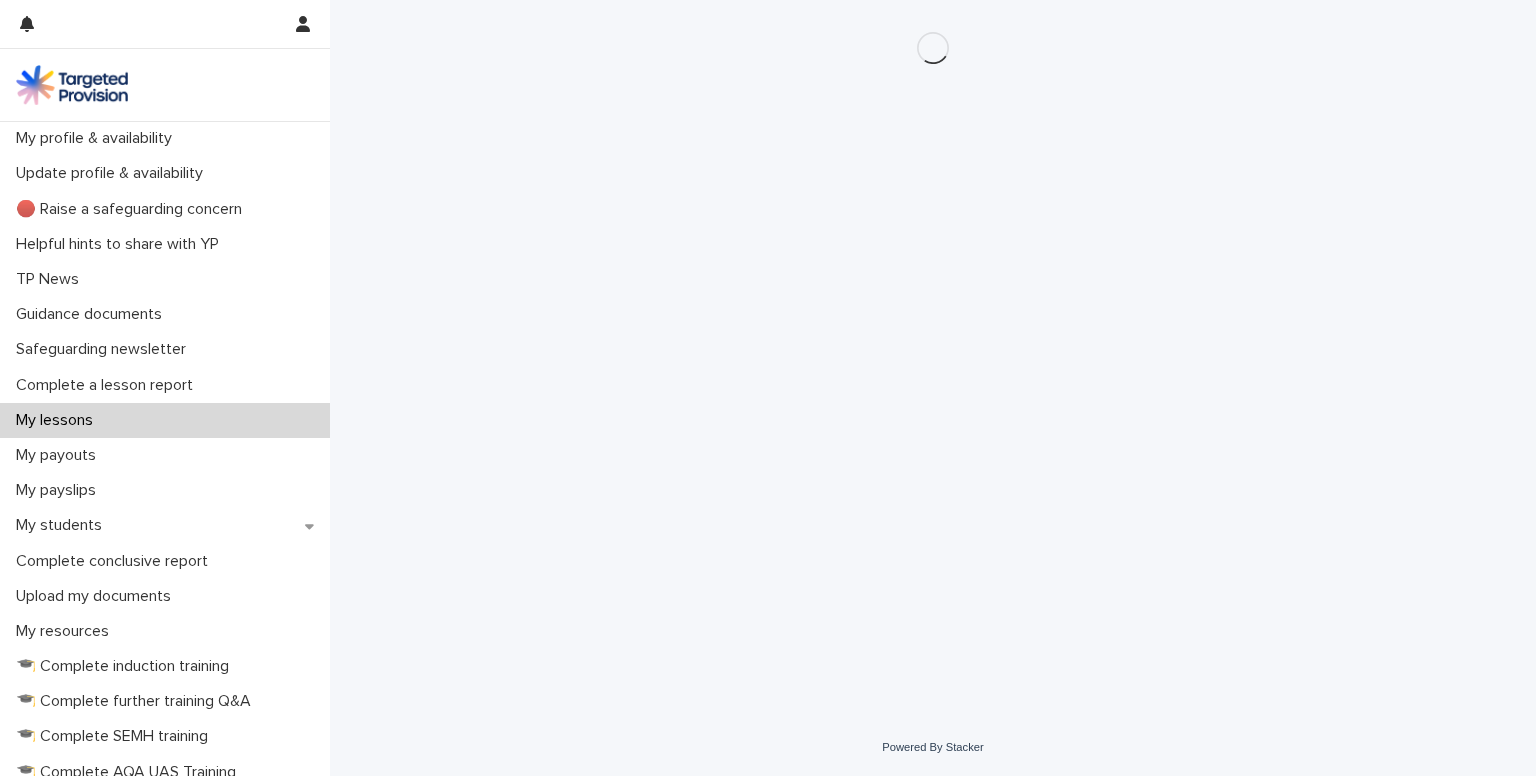 scroll, scrollTop: 0, scrollLeft: 0, axis: both 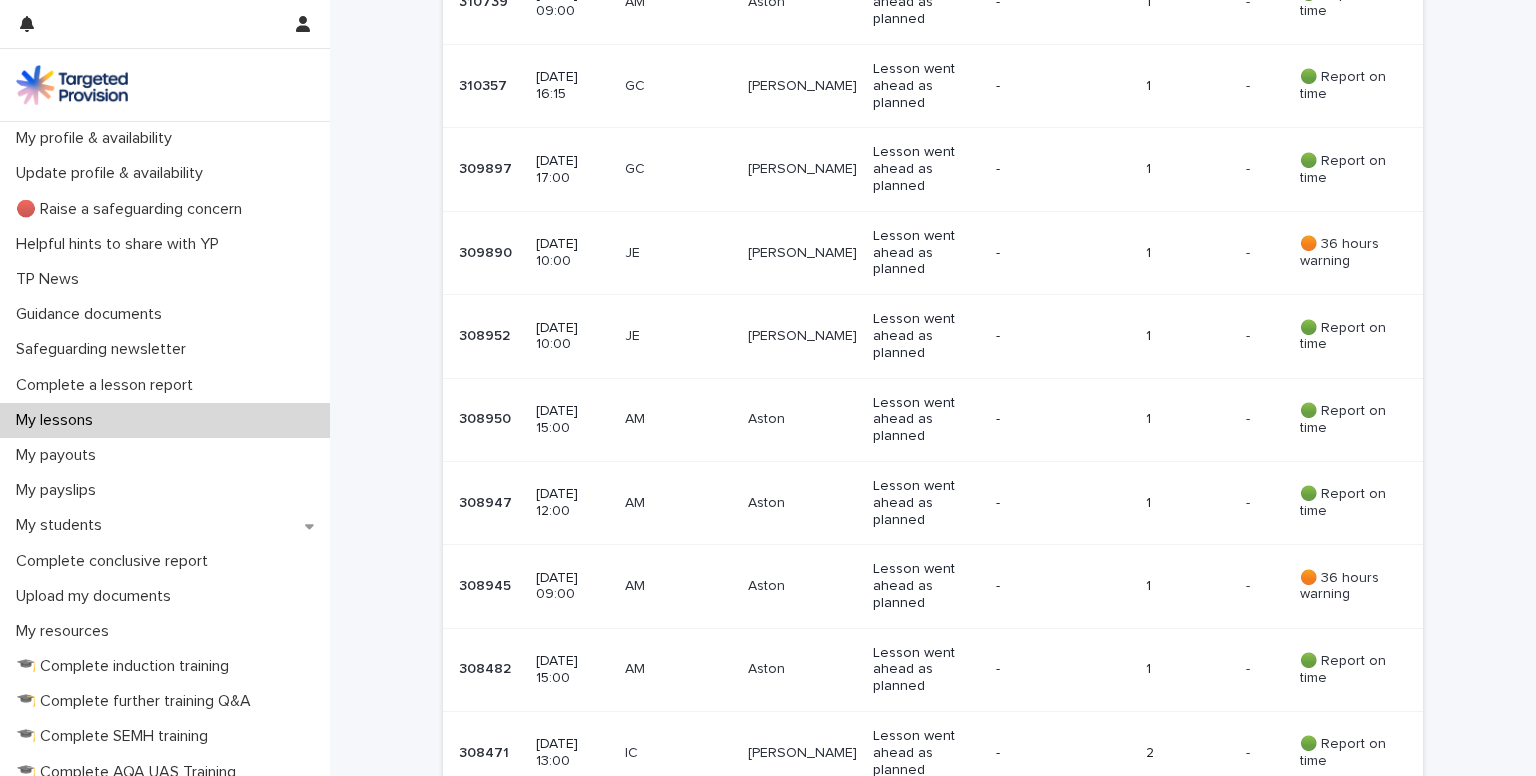 click on "03 July 2025 09:00" at bounding box center (572, 585) 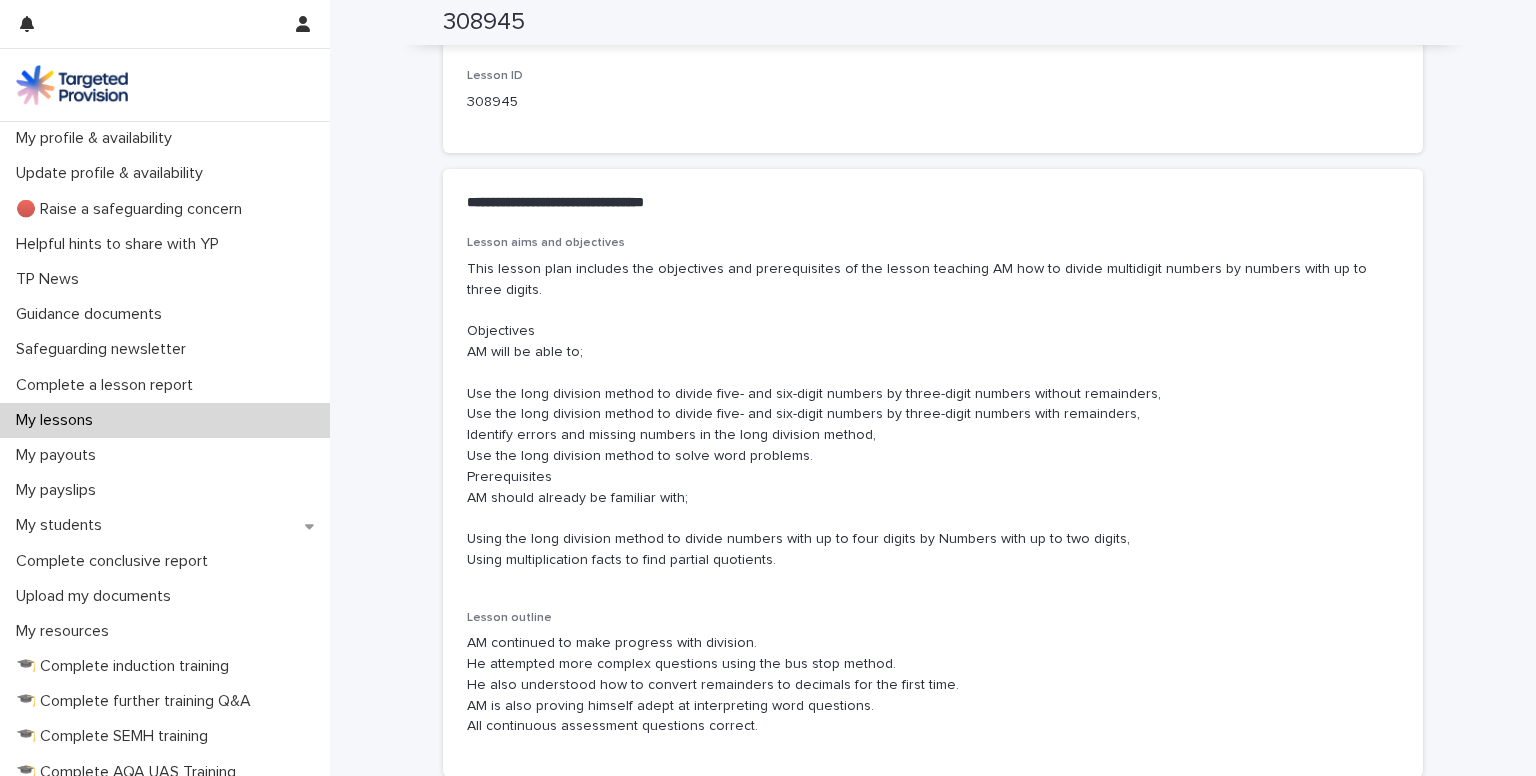 scroll, scrollTop: 1037, scrollLeft: 0, axis: vertical 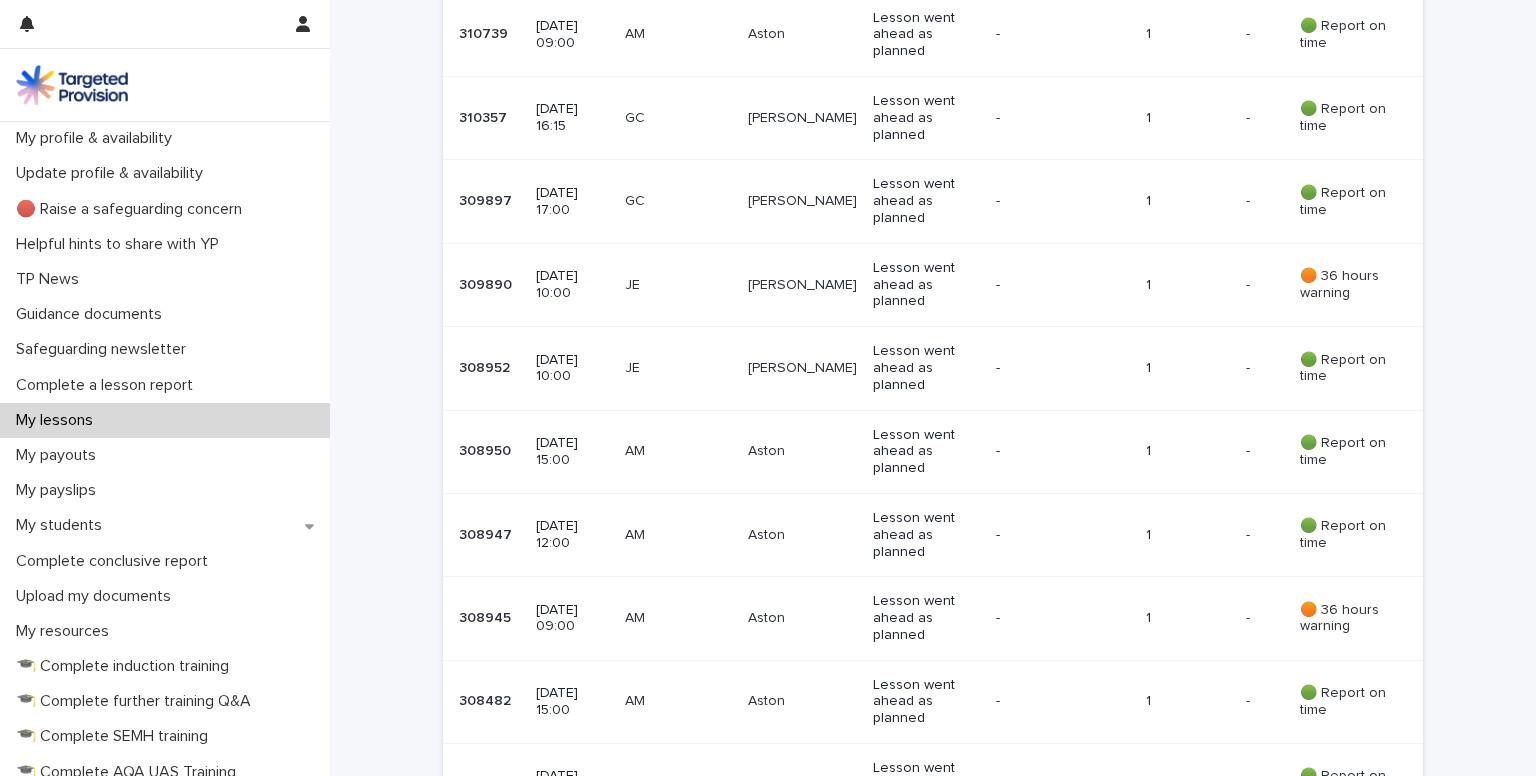 click on "03 July 2025 09:00" at bounding box center [572, 618] 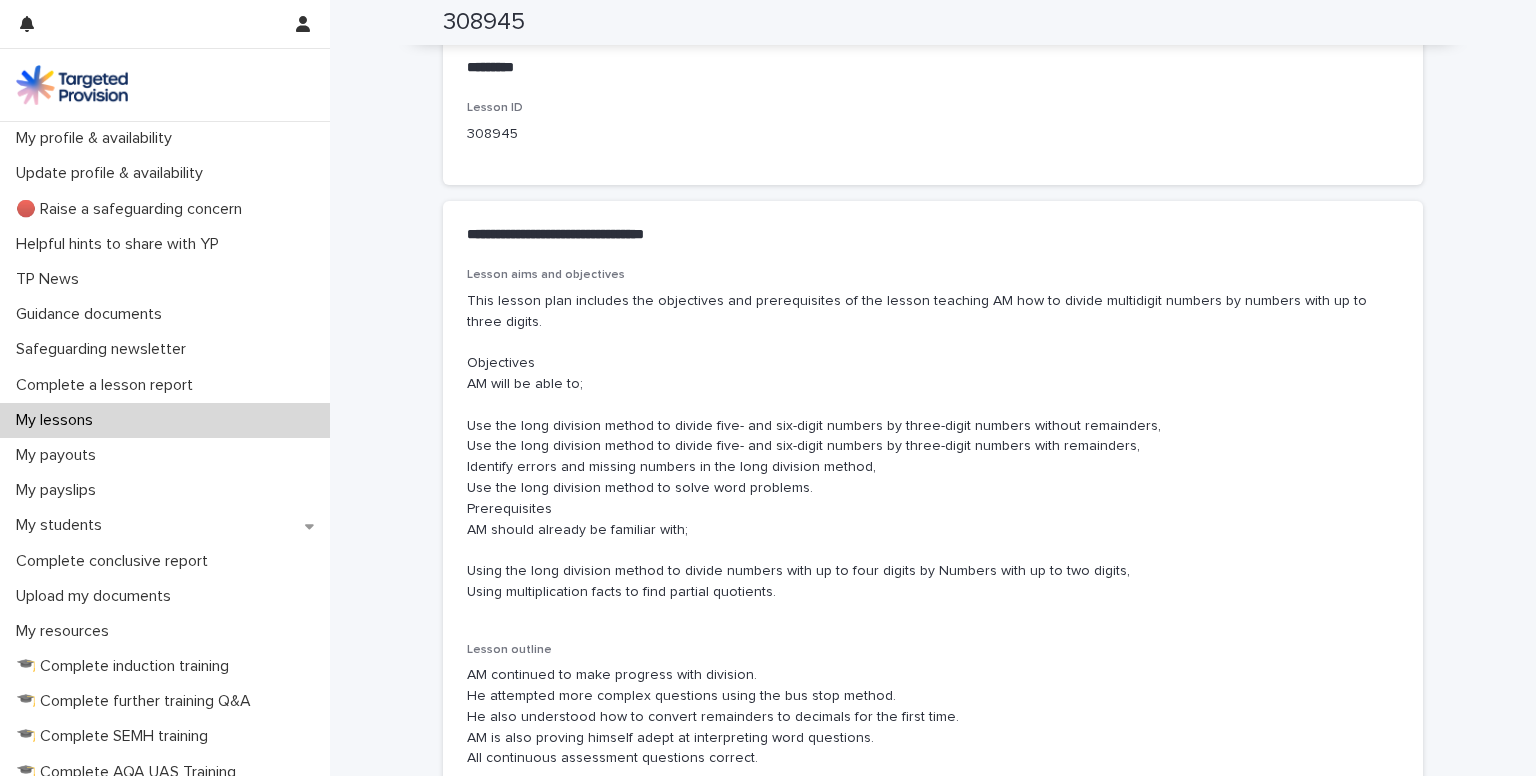 scroll, scrollTop: 1006, scrollLeft: 0, axis: vertical 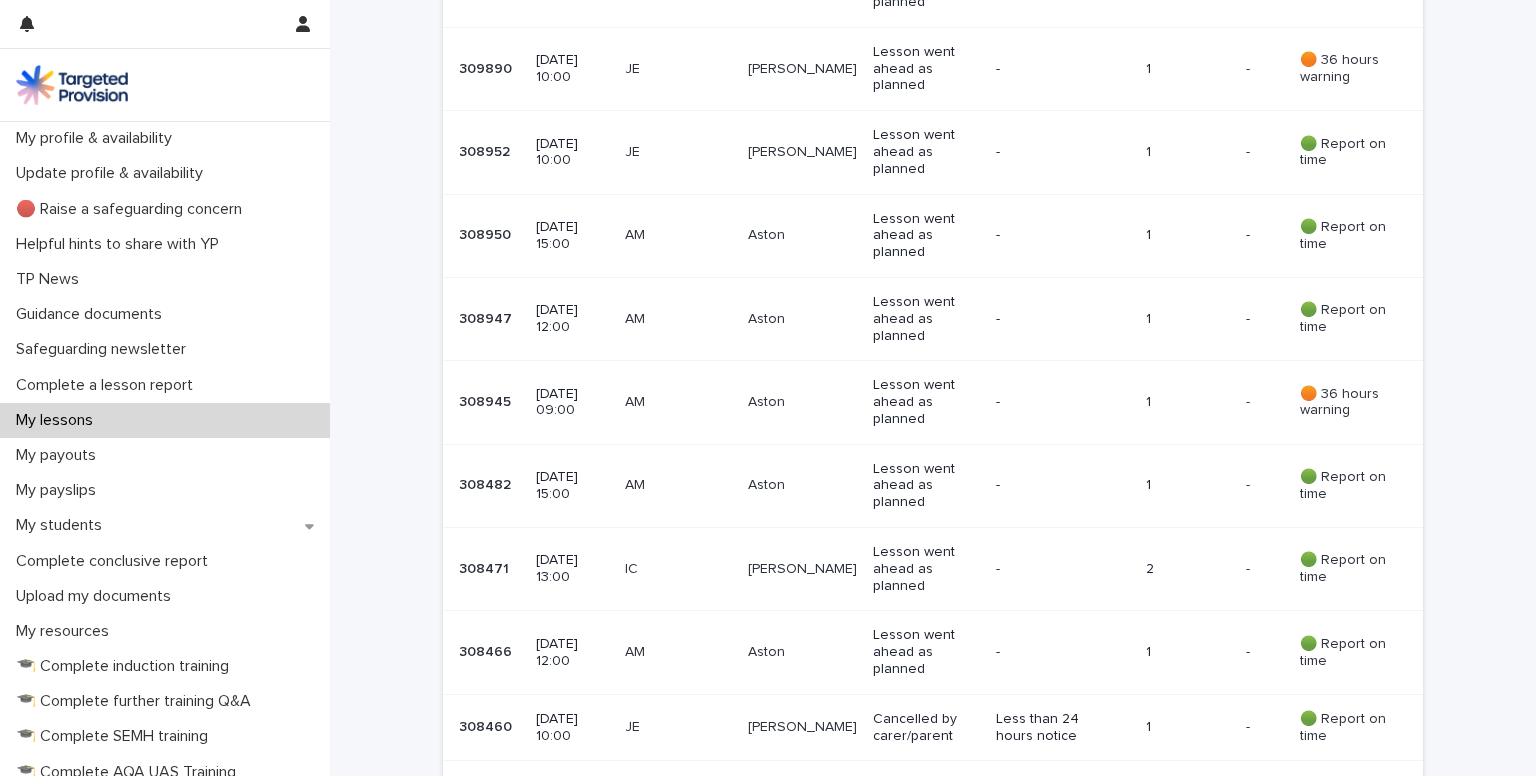click on "03 July 2025 12:00" at bounding box center (572, 319) 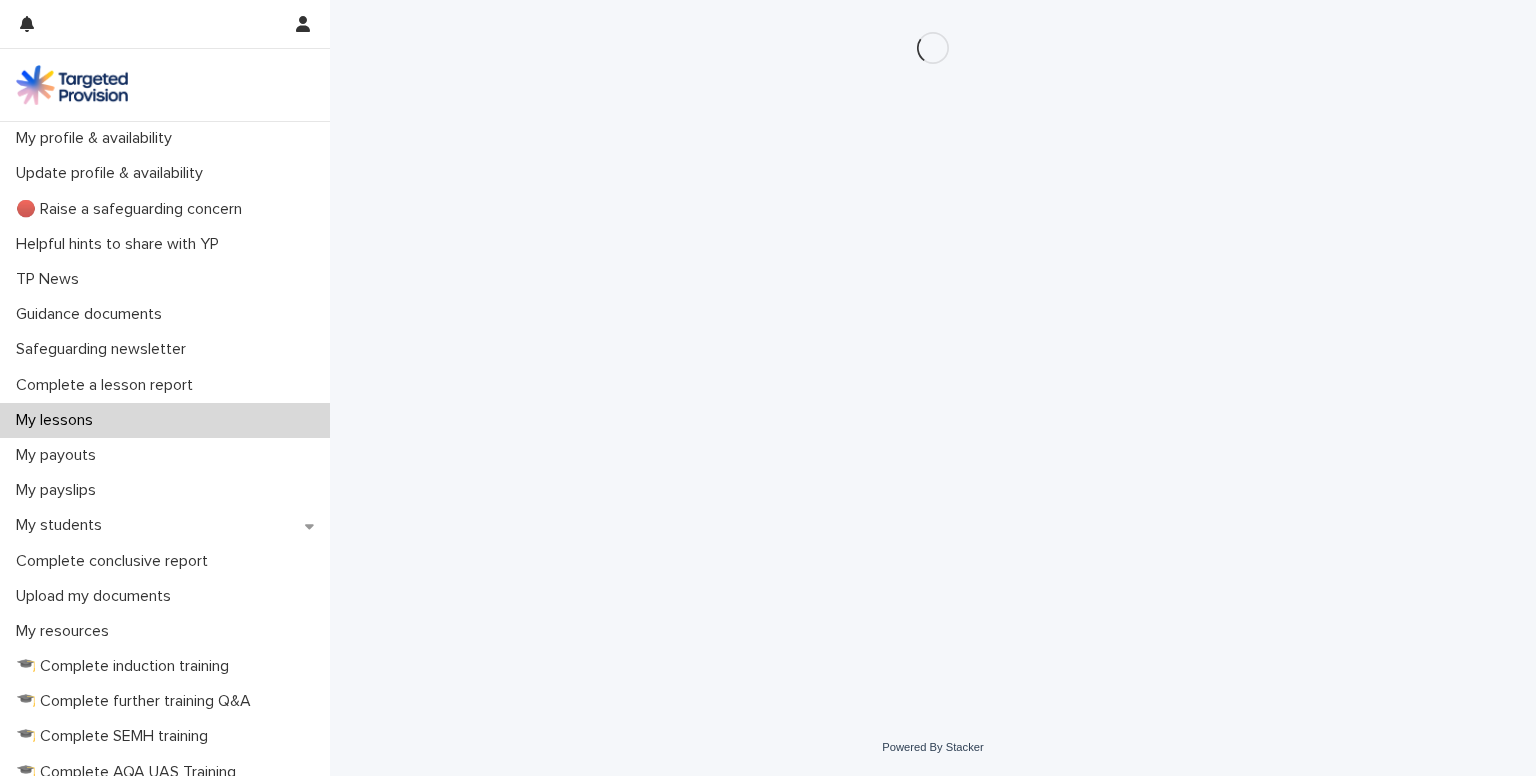 scroll, scrollTop: 0, scrollLeft: 0, axis: both 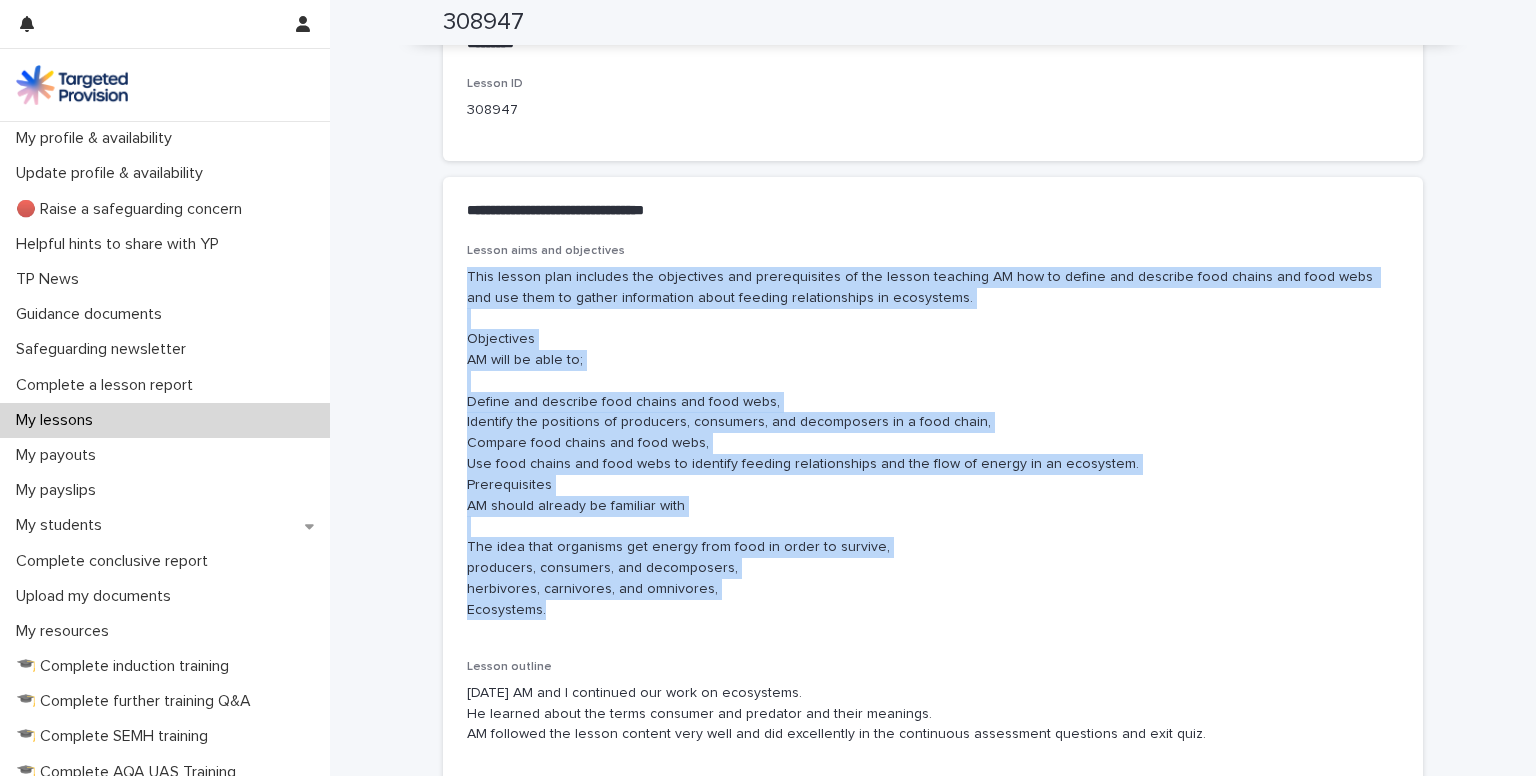 drag, startPoint x: 460, startPoint y: 270, endPoint x: 630, endPoint y: 611, distance: 381.02625 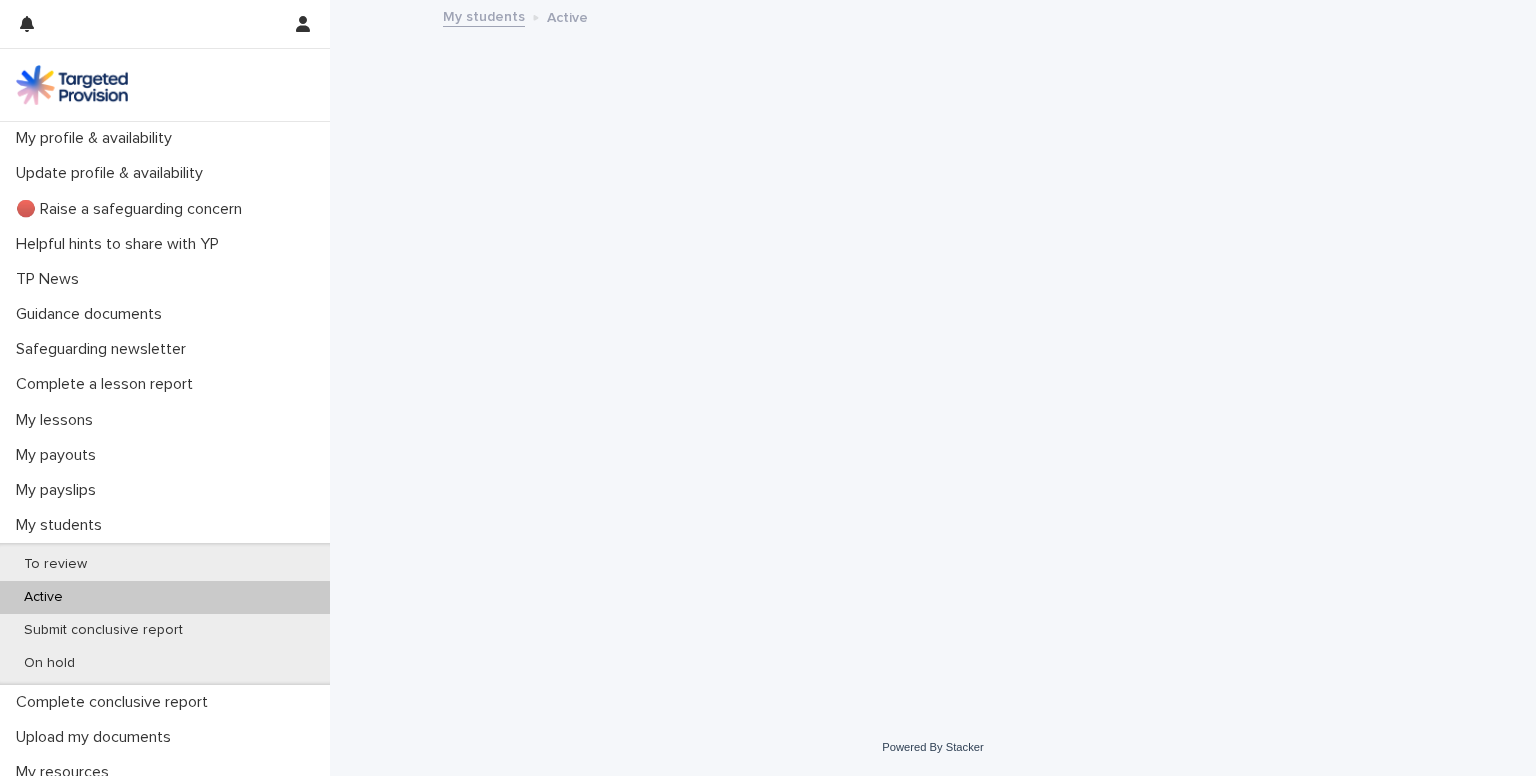 scroll, scrollTop: 0, scrollLeft: 0, axis: both 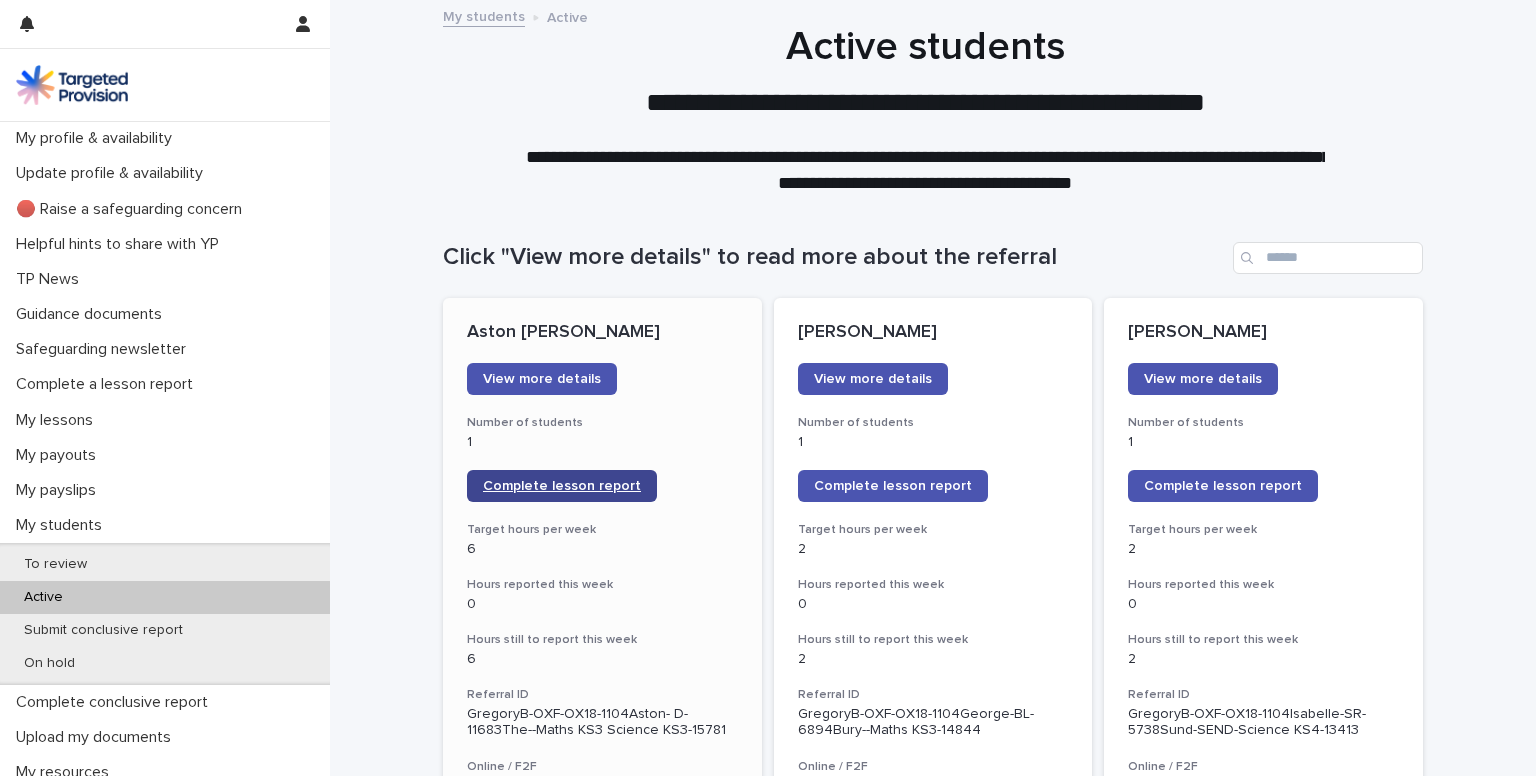click on "Complete lesson report" at bounding box center (562, 486) 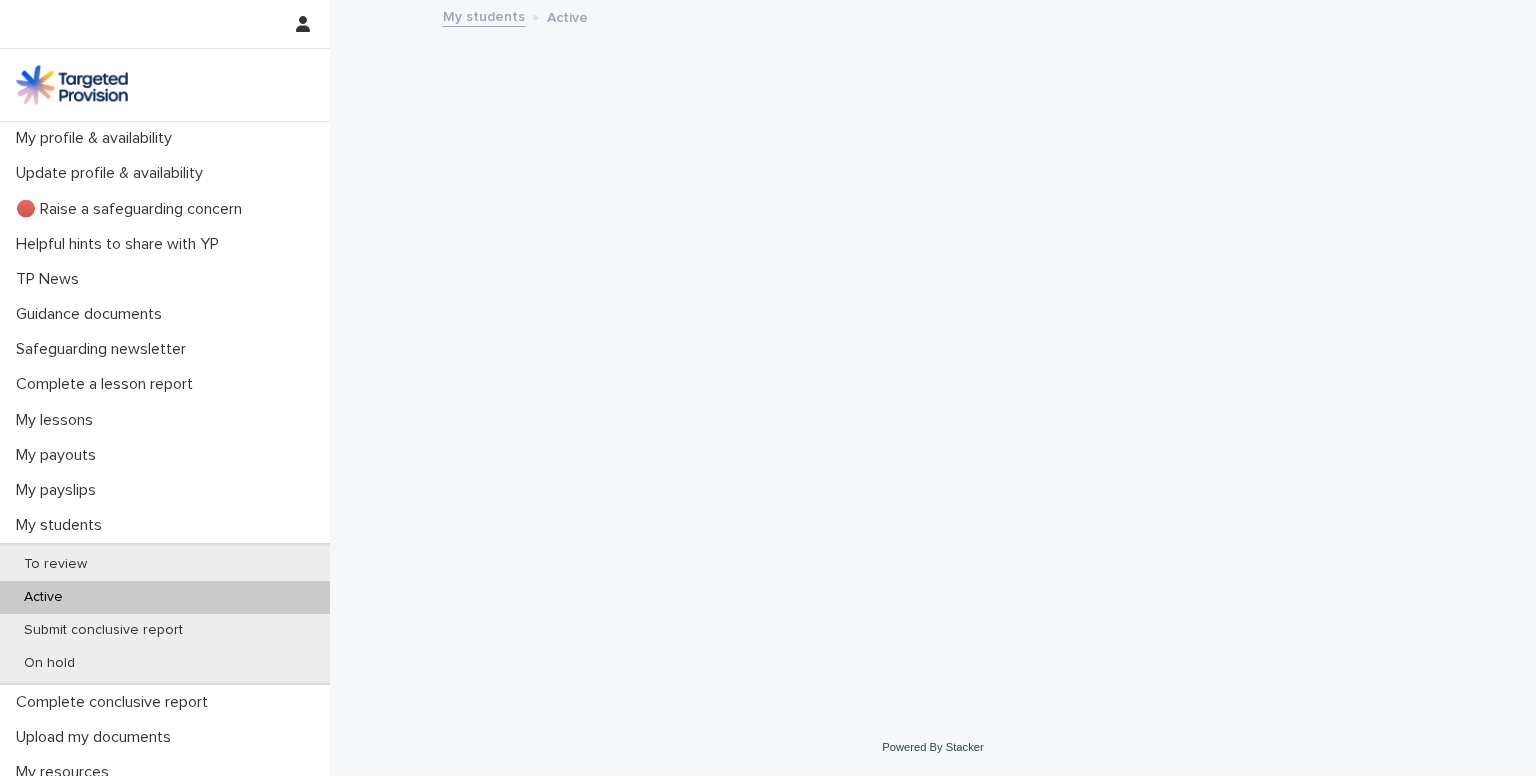 scroll, scrollTop: 0, scrollLeft: 0, axis: both 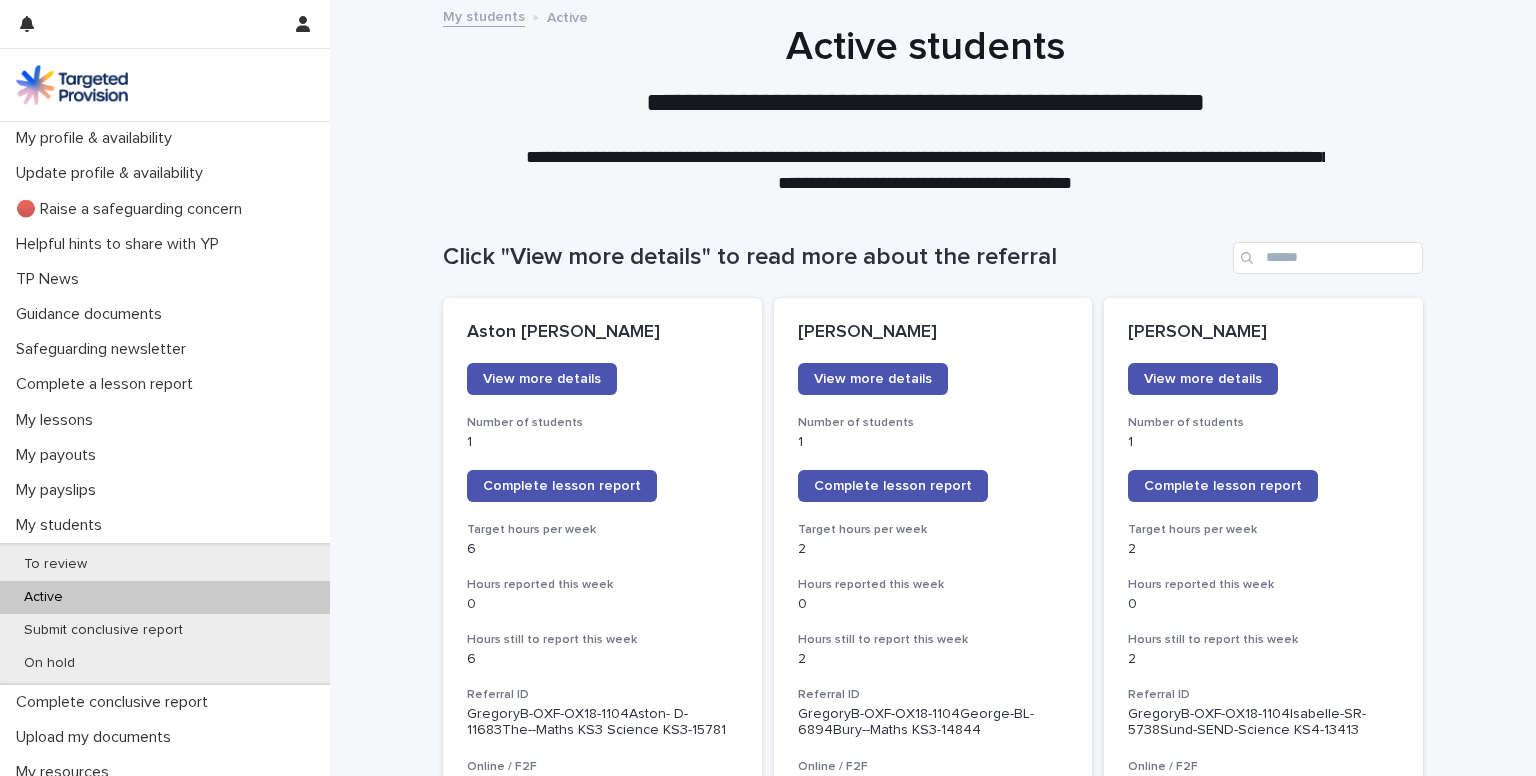 click on "Complete lesson report" at bounding box center (562, 486) 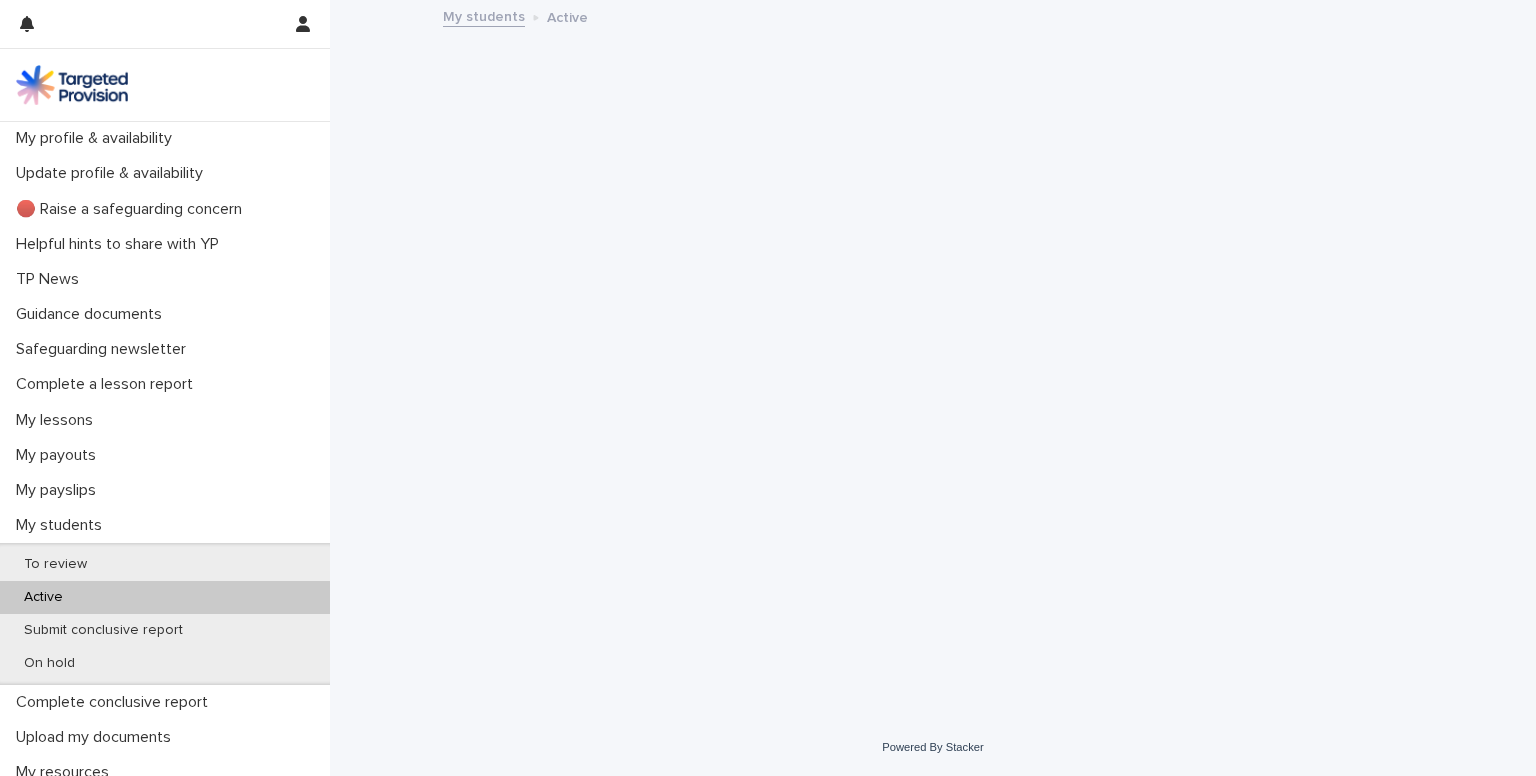 scroll, scrollTop: 0, scrollLeft: 0, axis: both 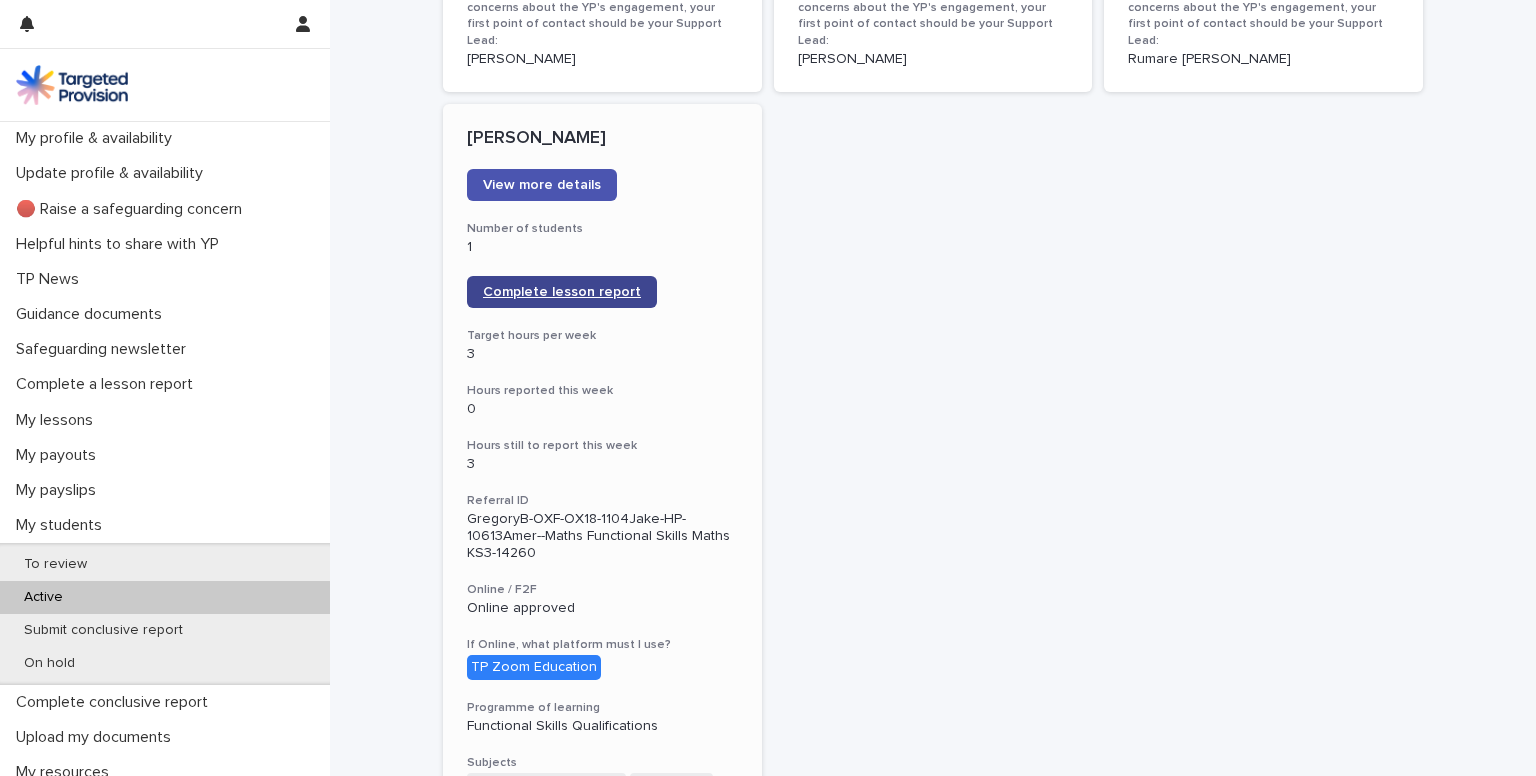 click on "Complete lesson report" at bounding box center [562, 292] 